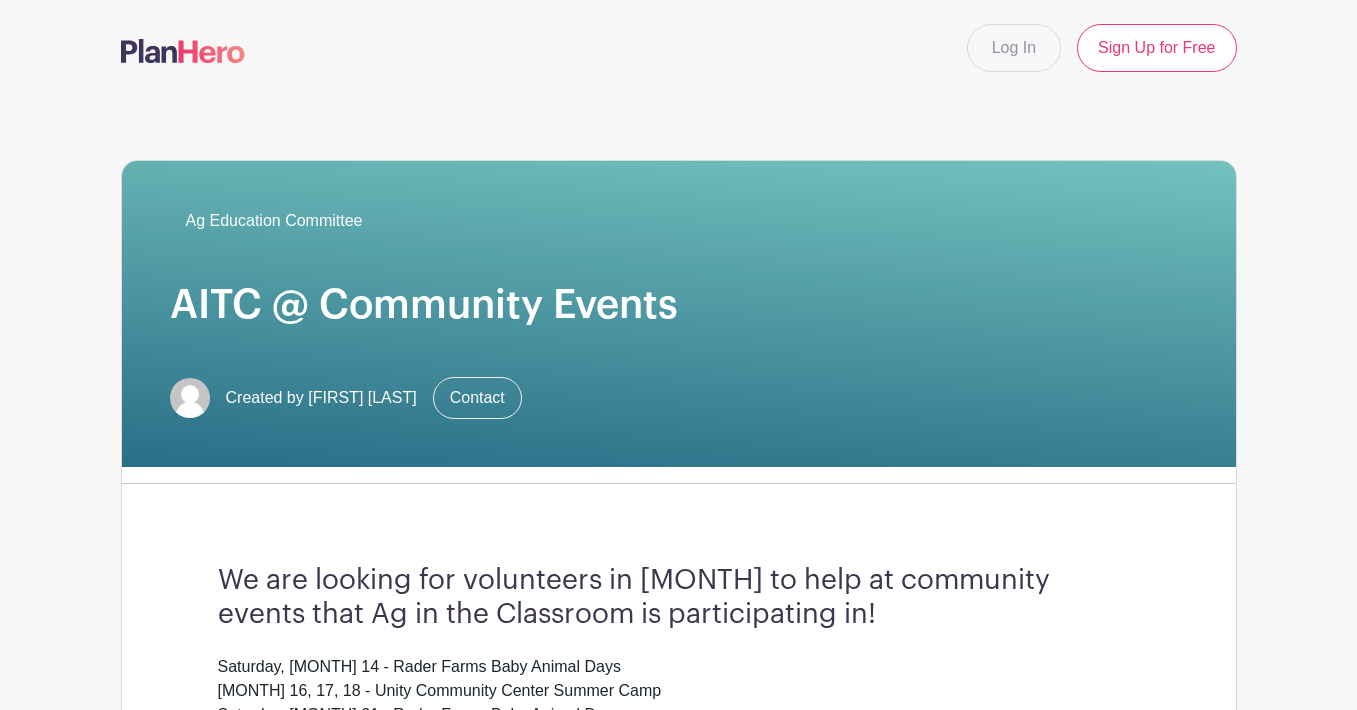 scroll, scrollTop: 0, scrollLeft: 0, axis: both 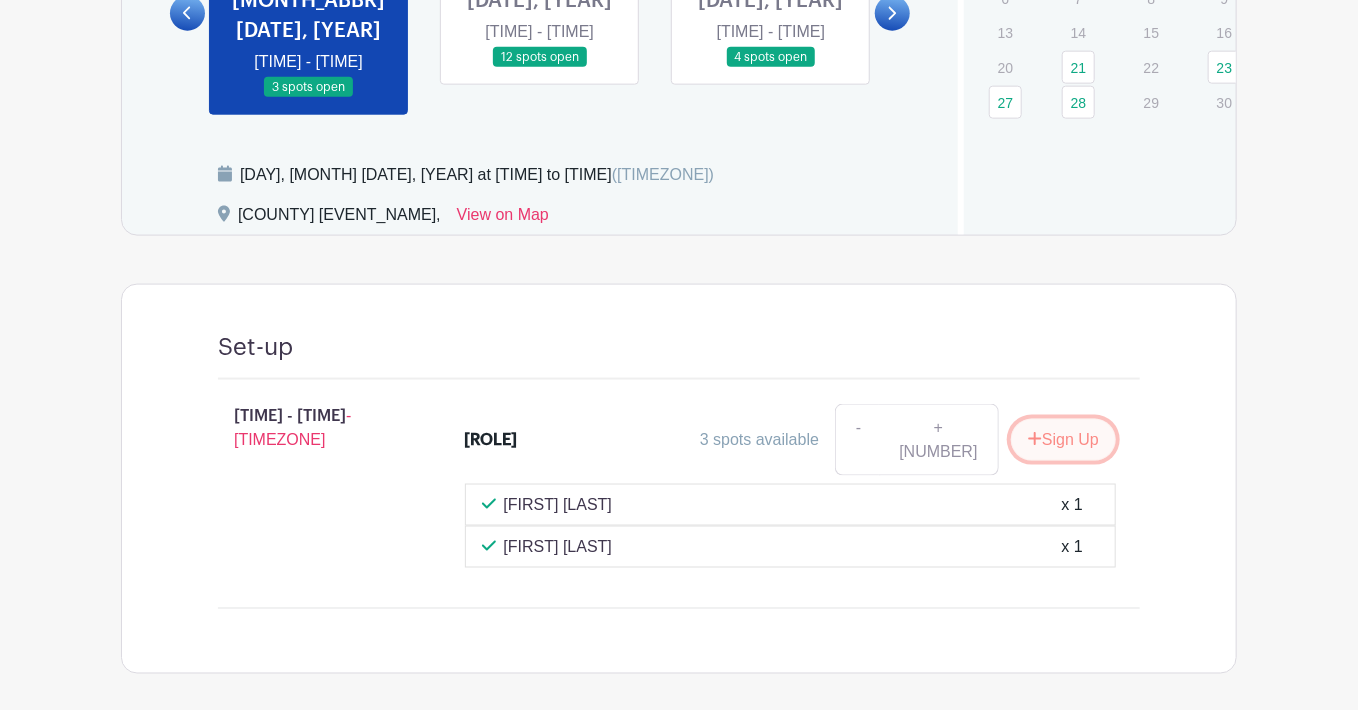 click on "Sign Up" at bounding box center (1063, 440) 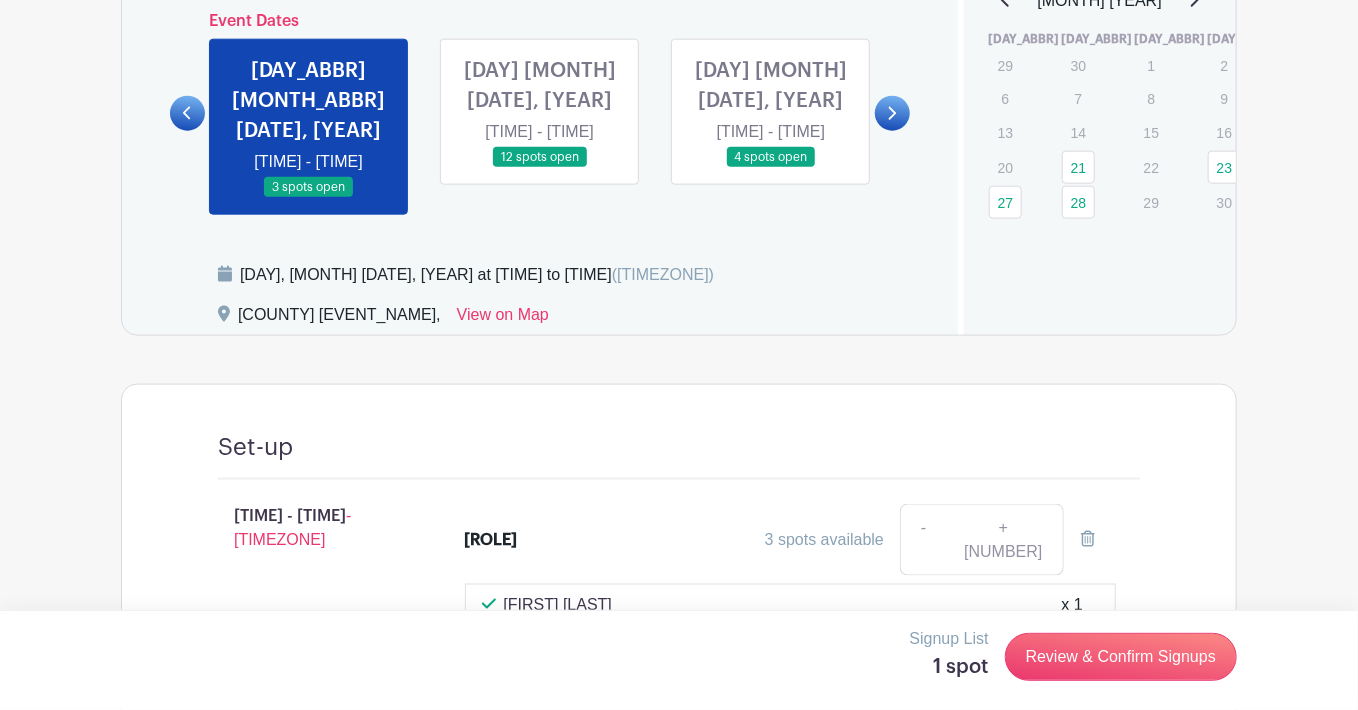 scroll, scrollTop: 1128, scrollLeft: 0, axis: vertical 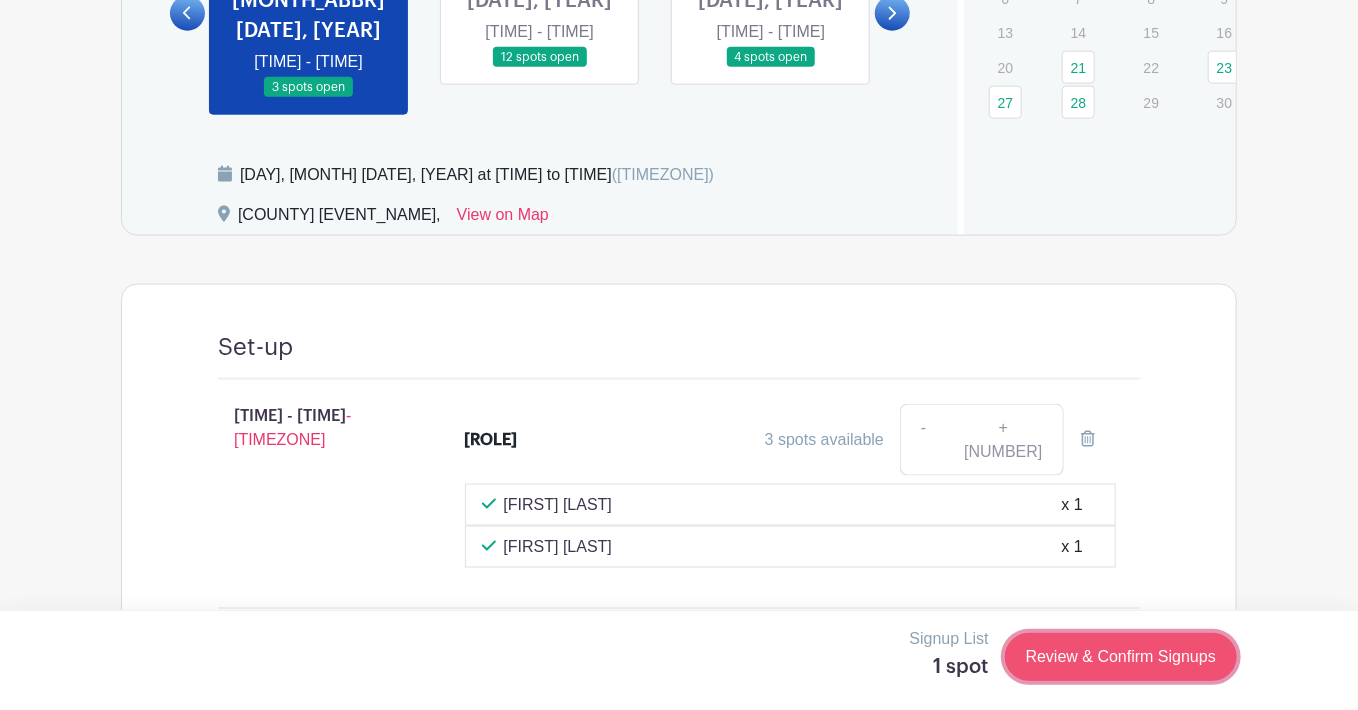 click on "Review & Confirm Signups" at bounding box center [1121, 657] 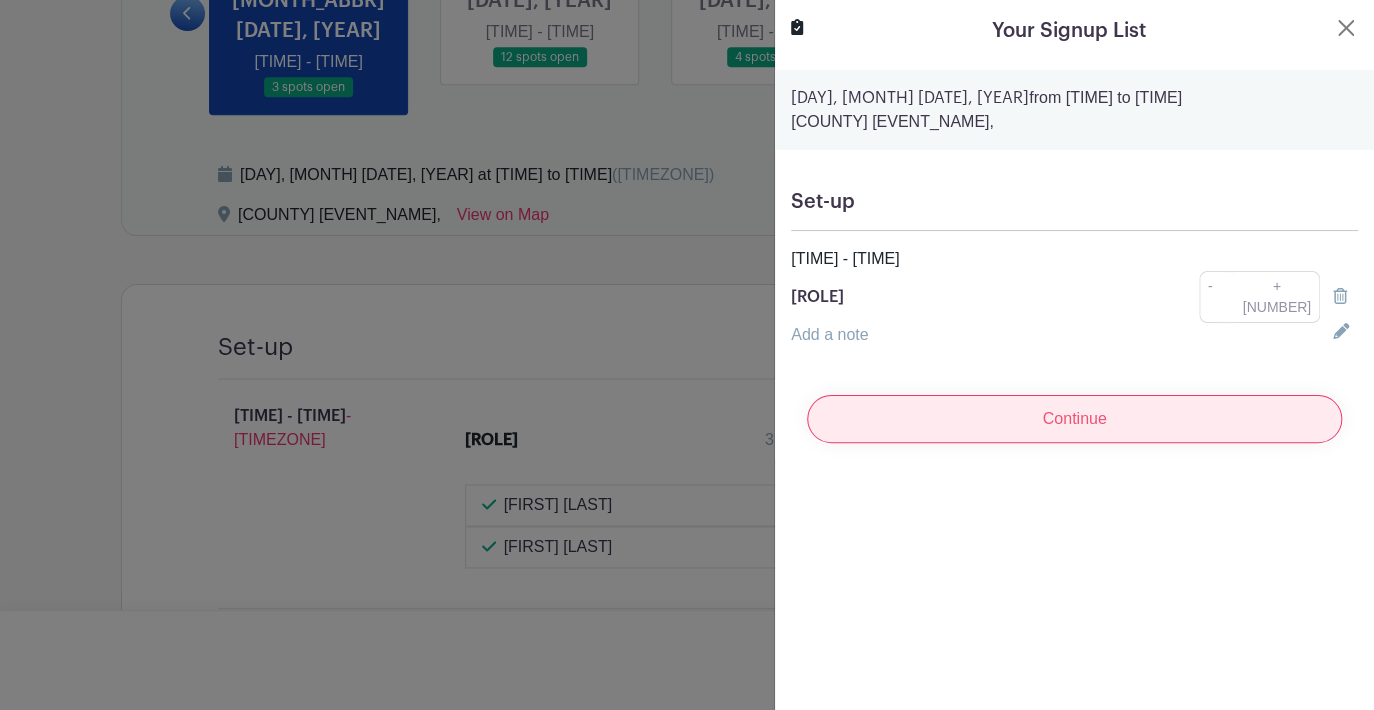 click on "Continue" at bounding box center [1074, 419] 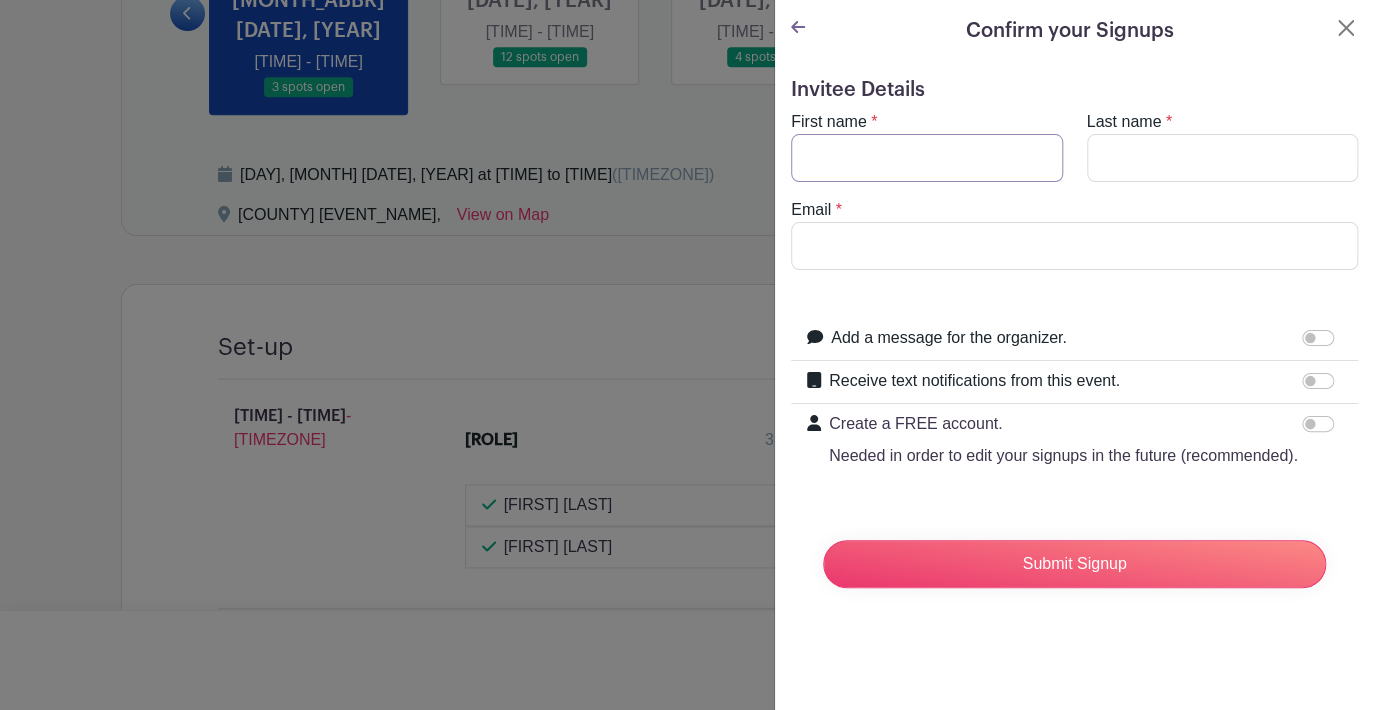click on "First name" at bounding box center [927, 158] 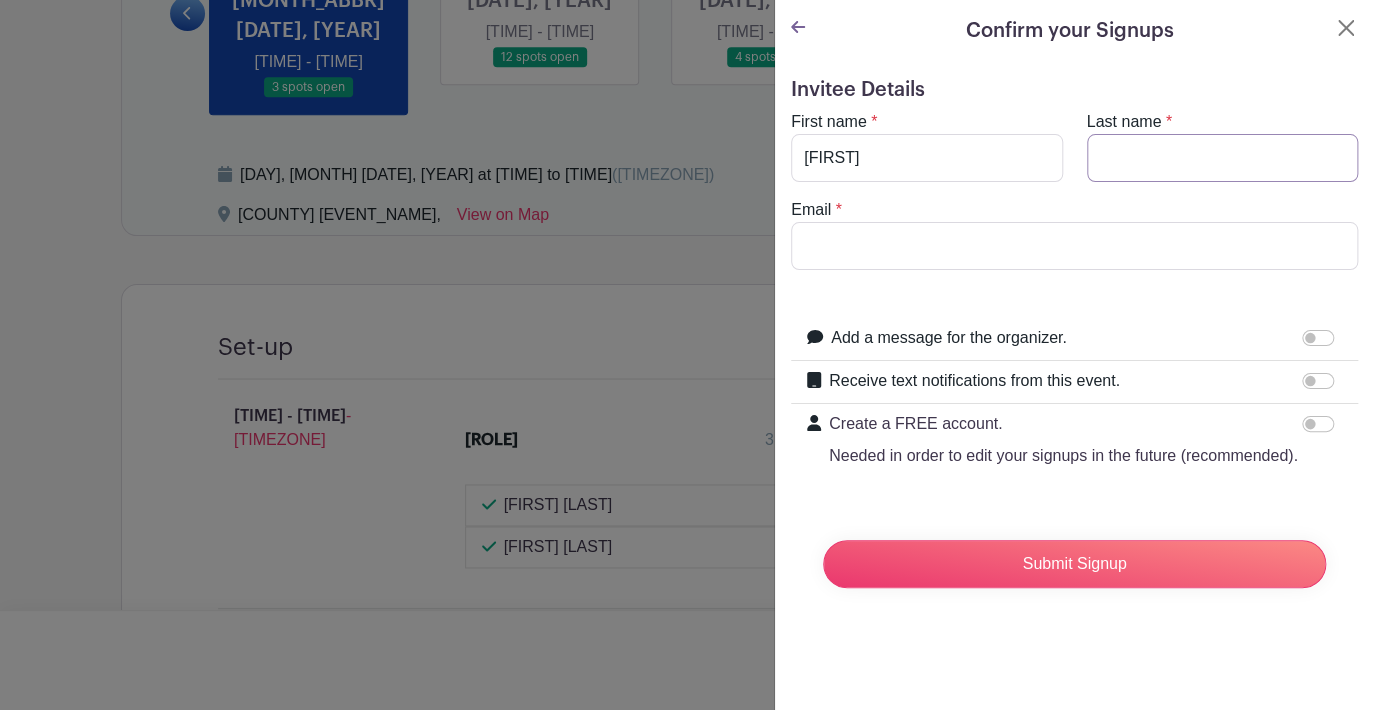 type on "[LAST]" 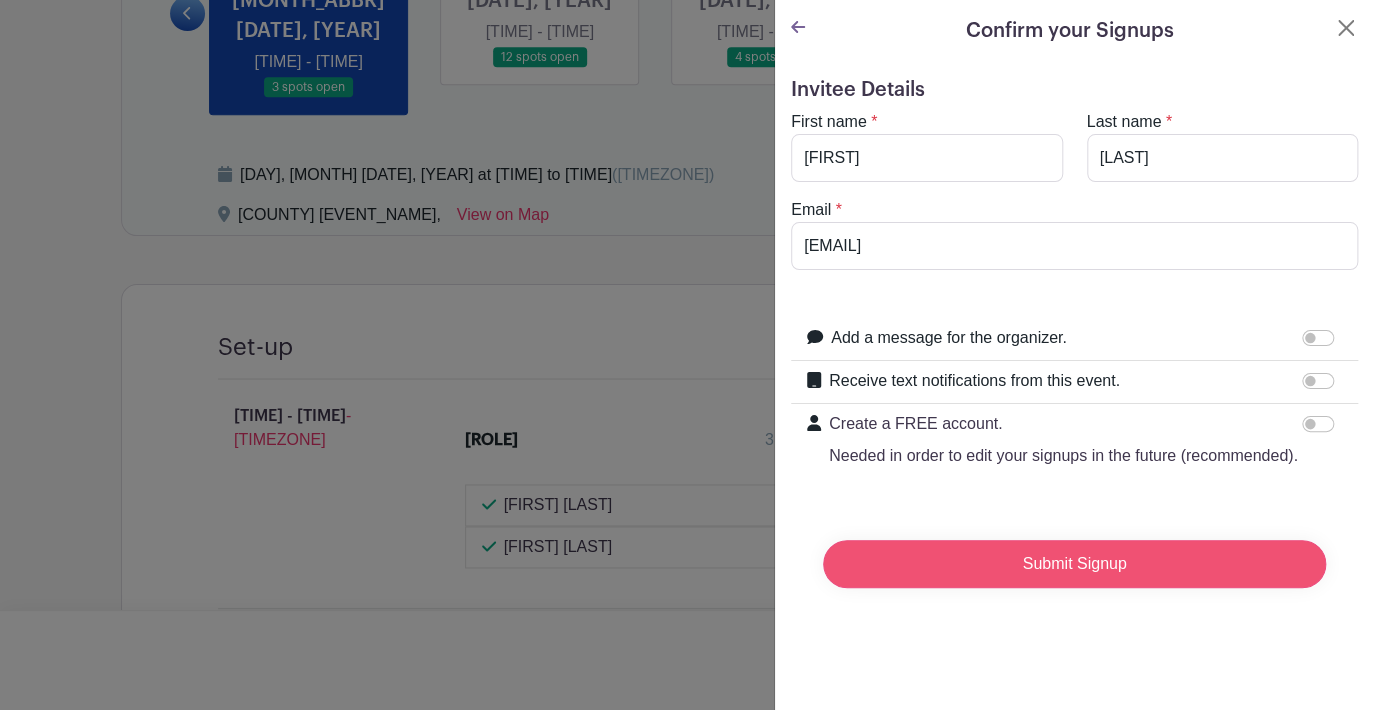 click on "Submit Signup" at bounding box center [1074, 564] 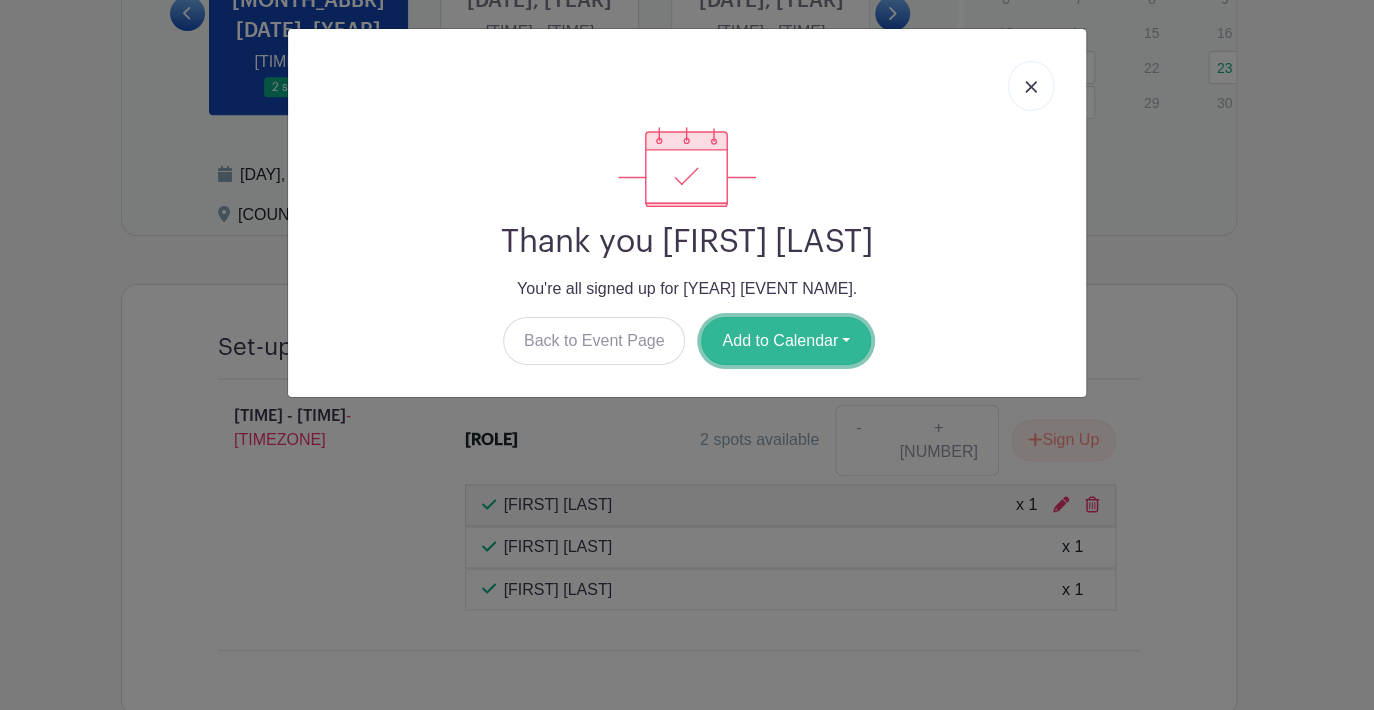click on "Add to Calendar" at bounding box center [786, 341] 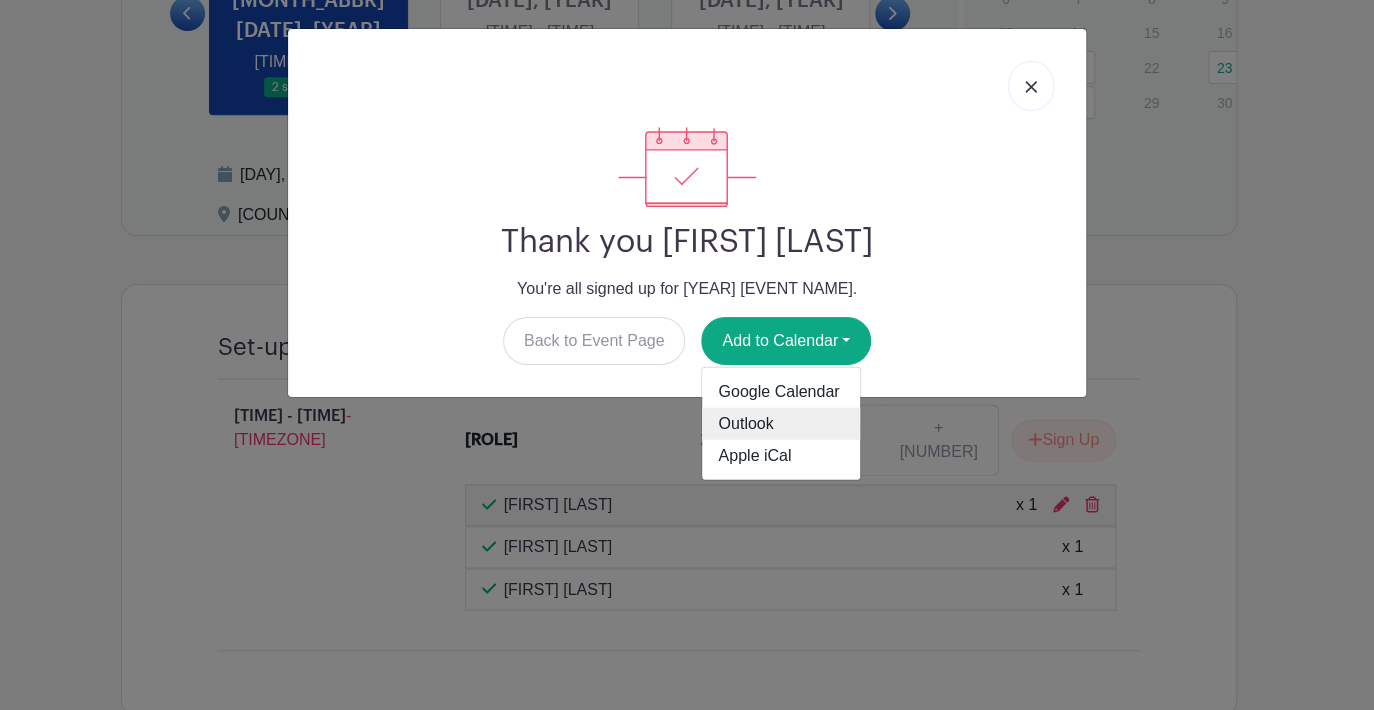 click on "Outlook" at bounding box center [781, 424] 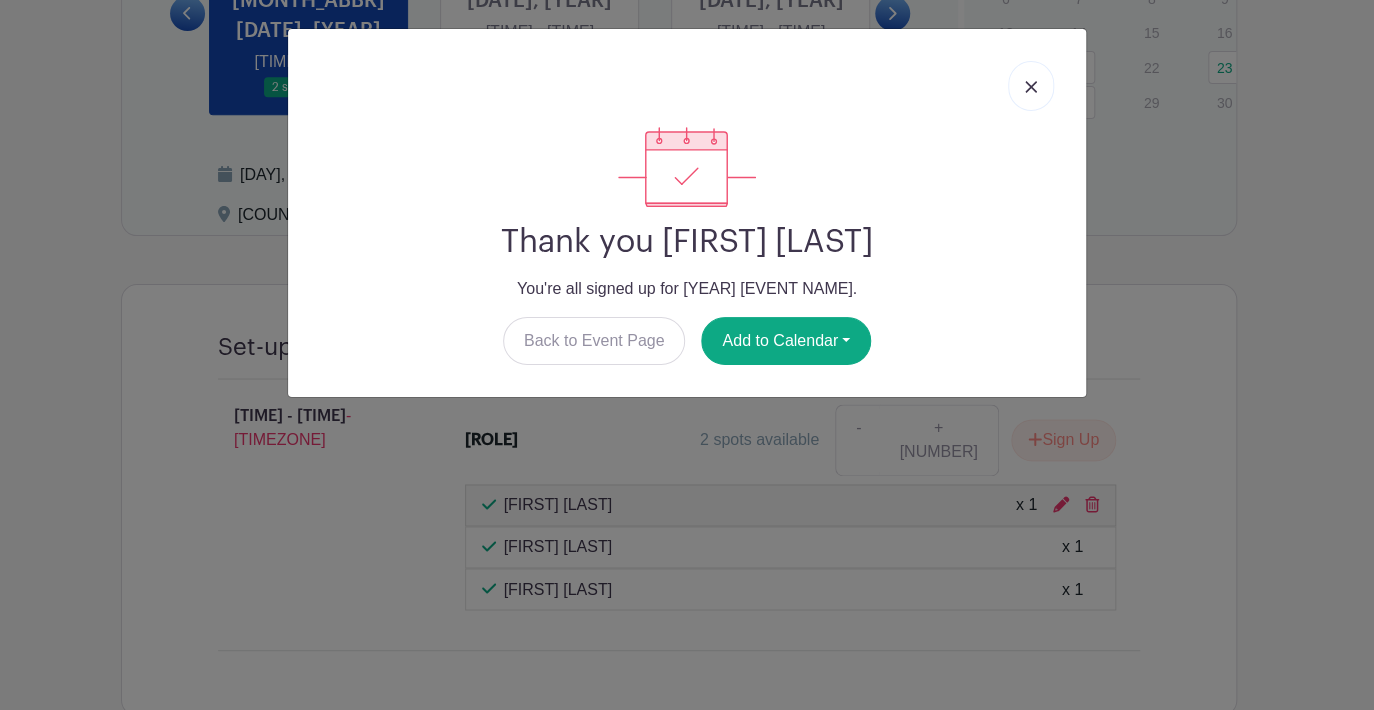click at bounding box center [687, 167] 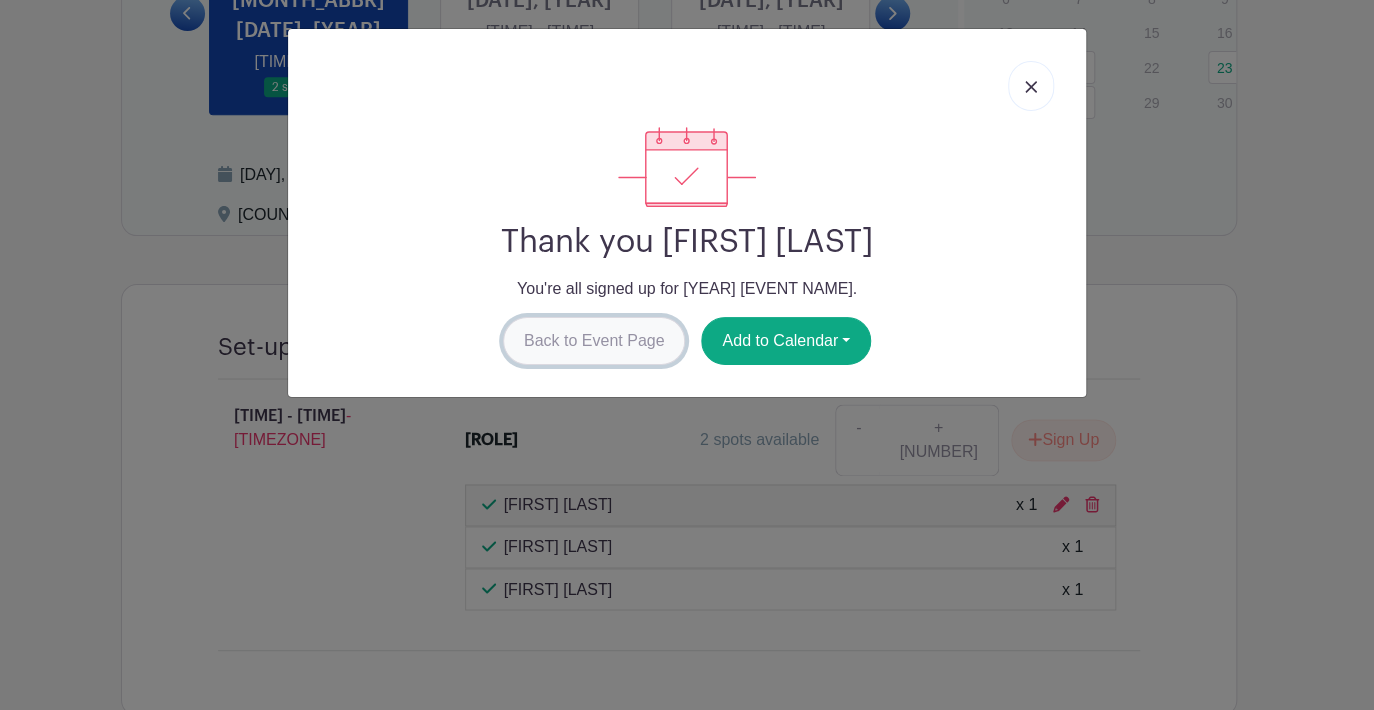 click on "Back to Event Page" at bounding box center [594, 341] 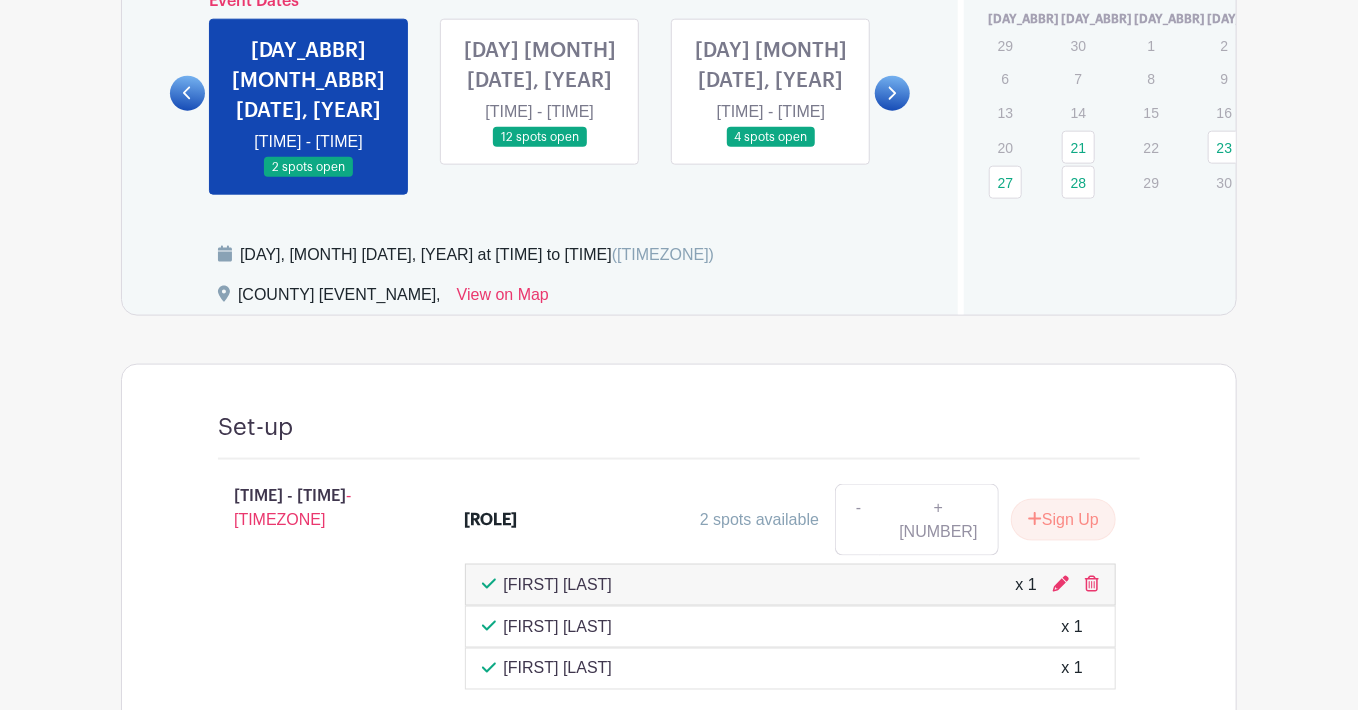 scroll, scrollTop: 928, scrollLeft: 0, axis: vertical 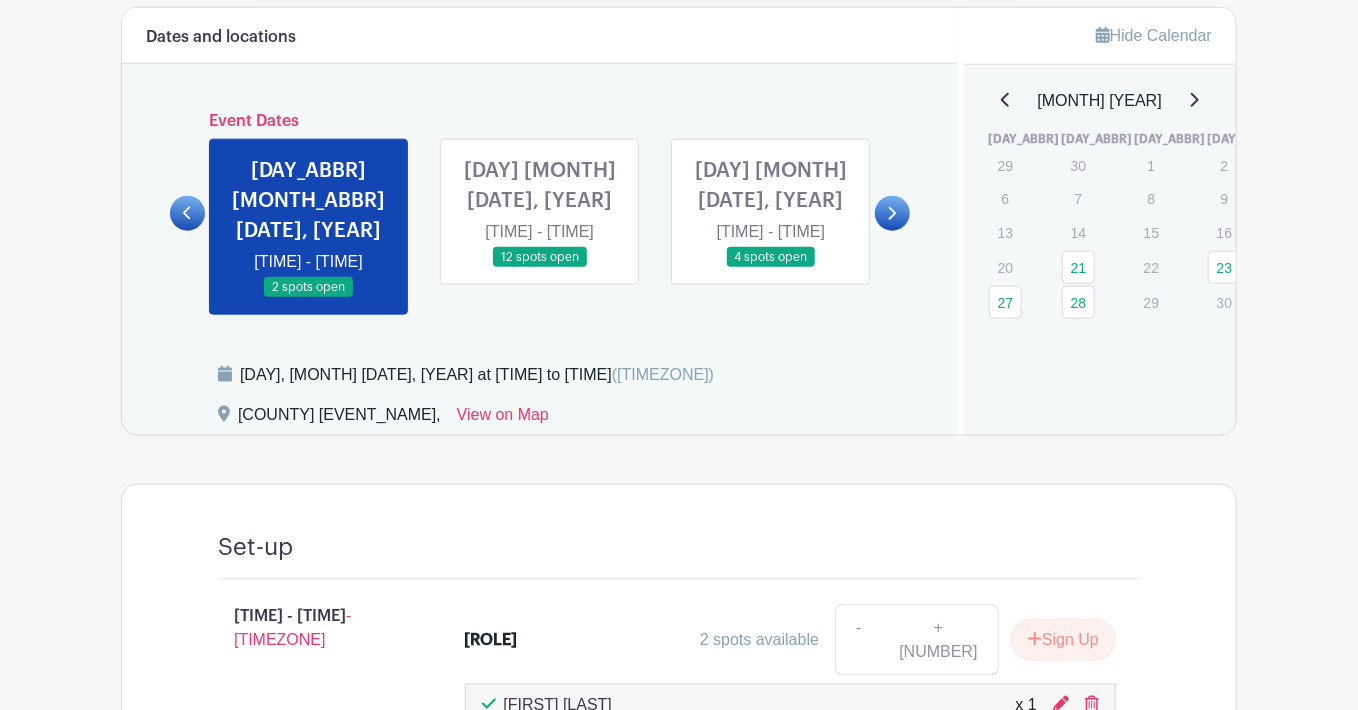 click at bounding box center [891, 213] 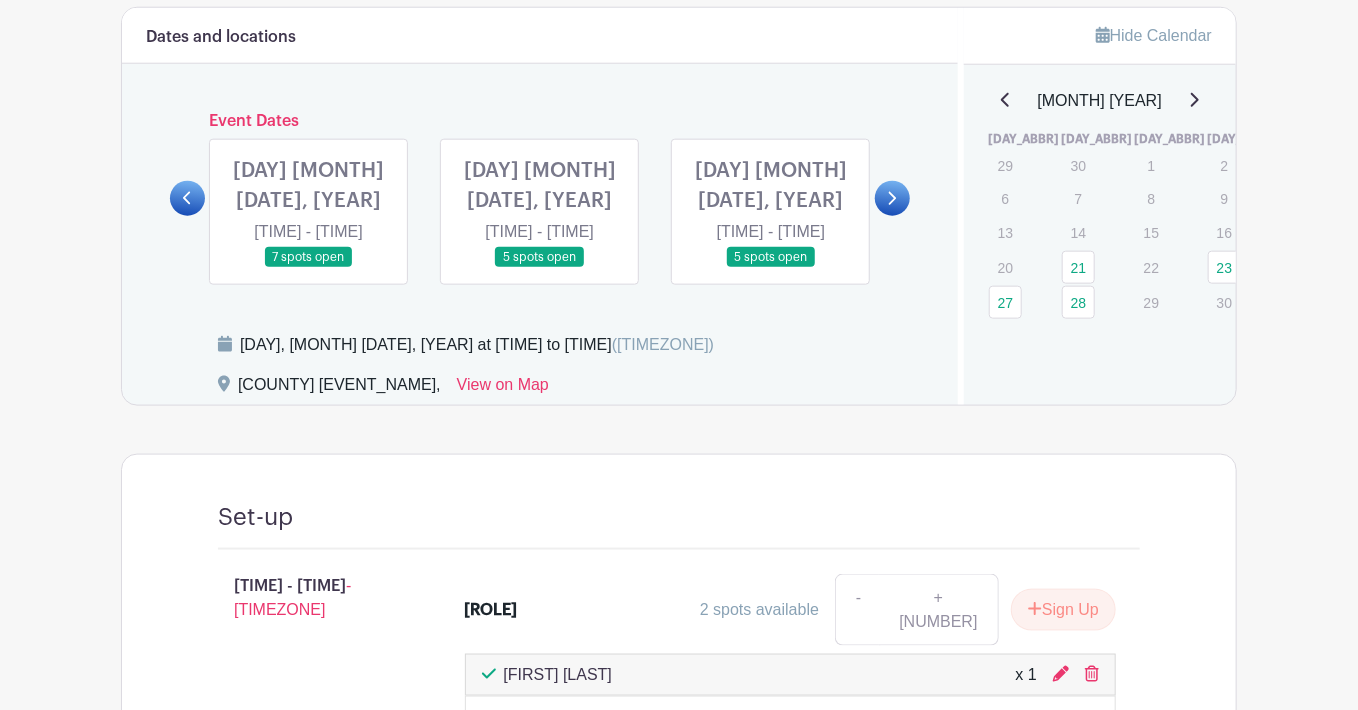 click at bounding box center (540, 268) 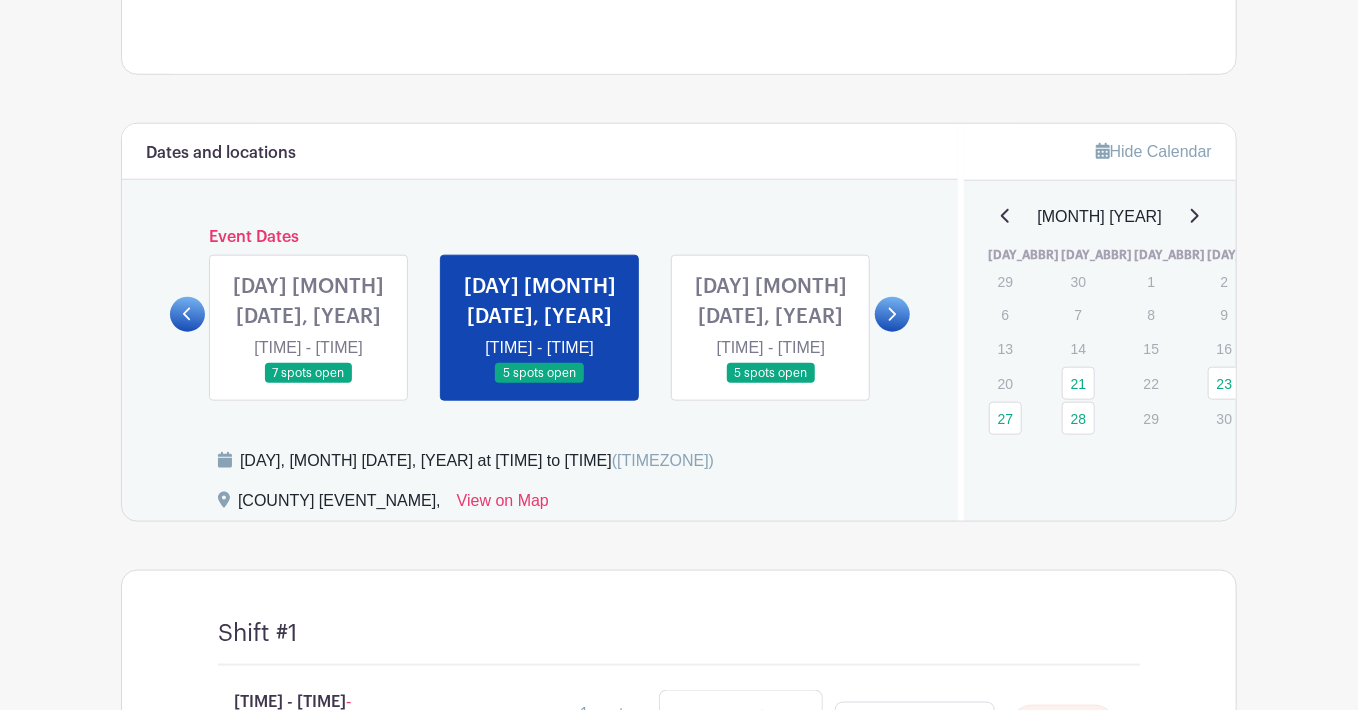 scroll, scrollTop: 1112, scrollLeft: 0, axis: vertical 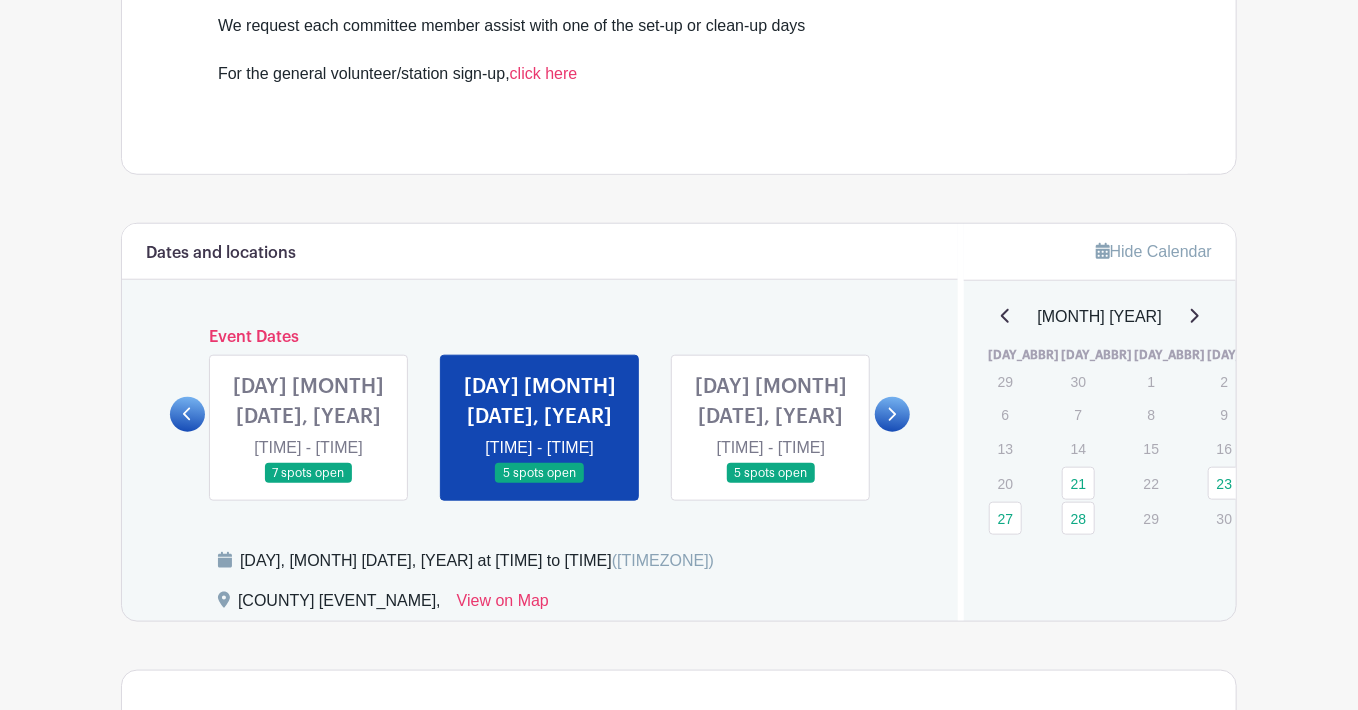 click at bounding box center (771, 484) 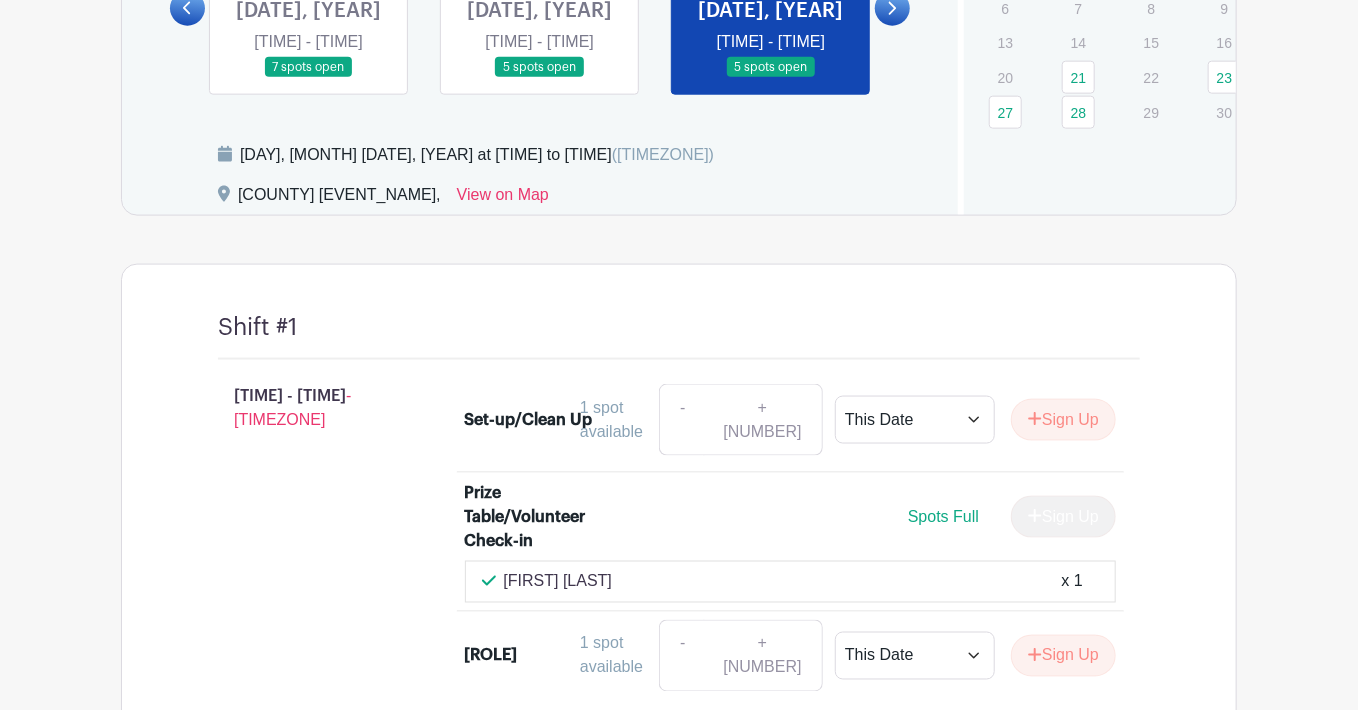 scroll, scrollTop: 918, scrollLeft: 0, axis: vertical 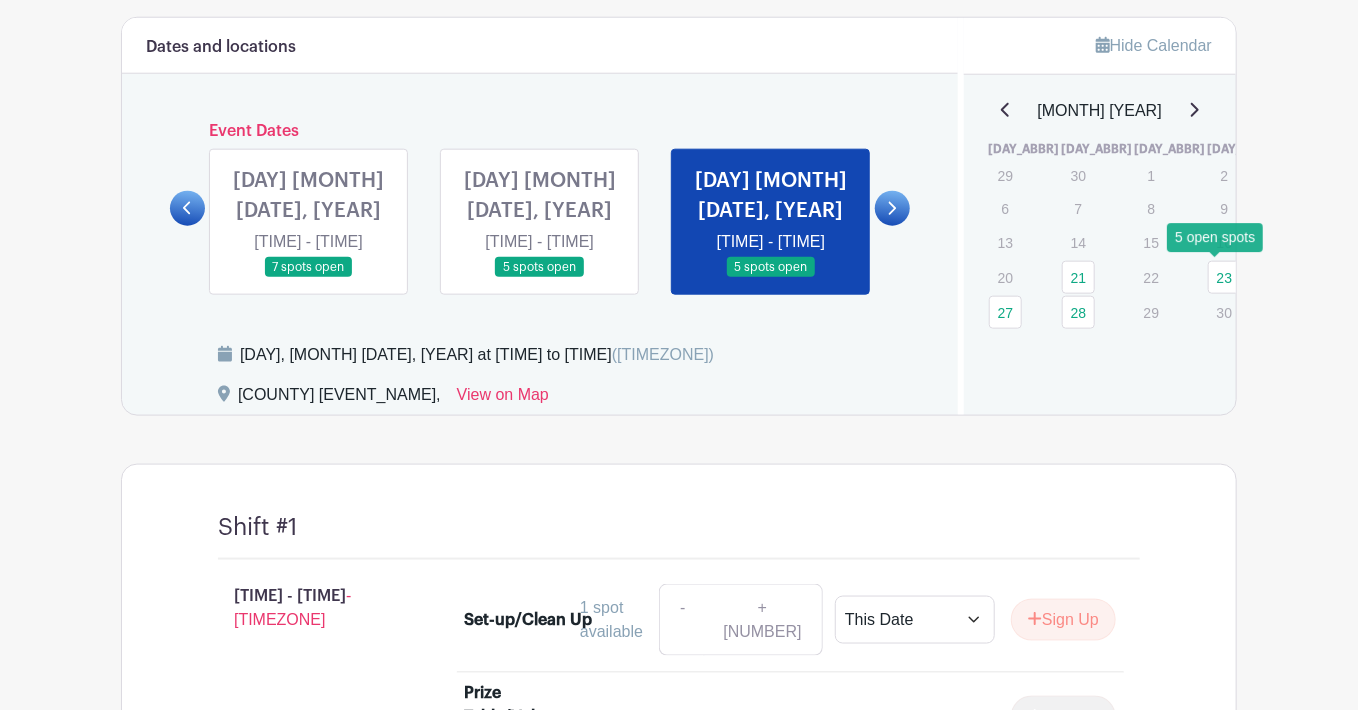 click on "26" at bounding box center [1443, 277] 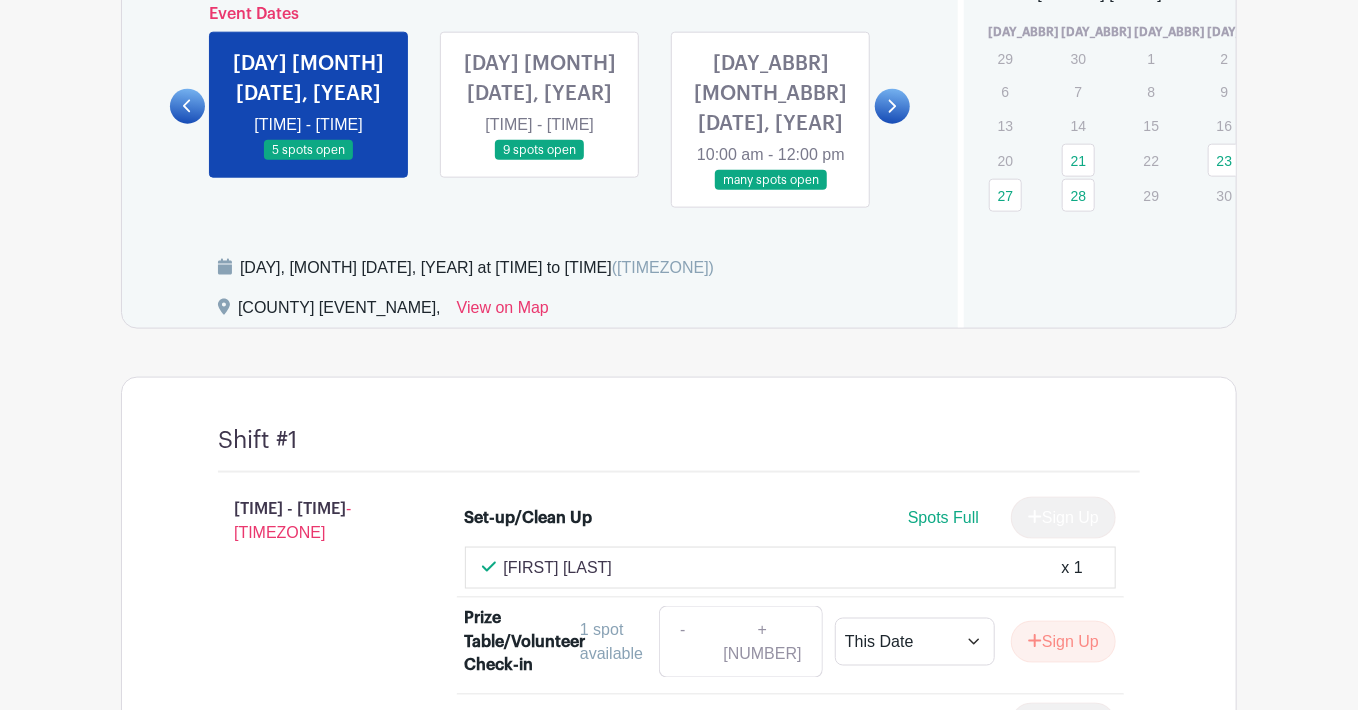 scroll, scrollTop: 835, scrollLeft: 0, axis: vertical 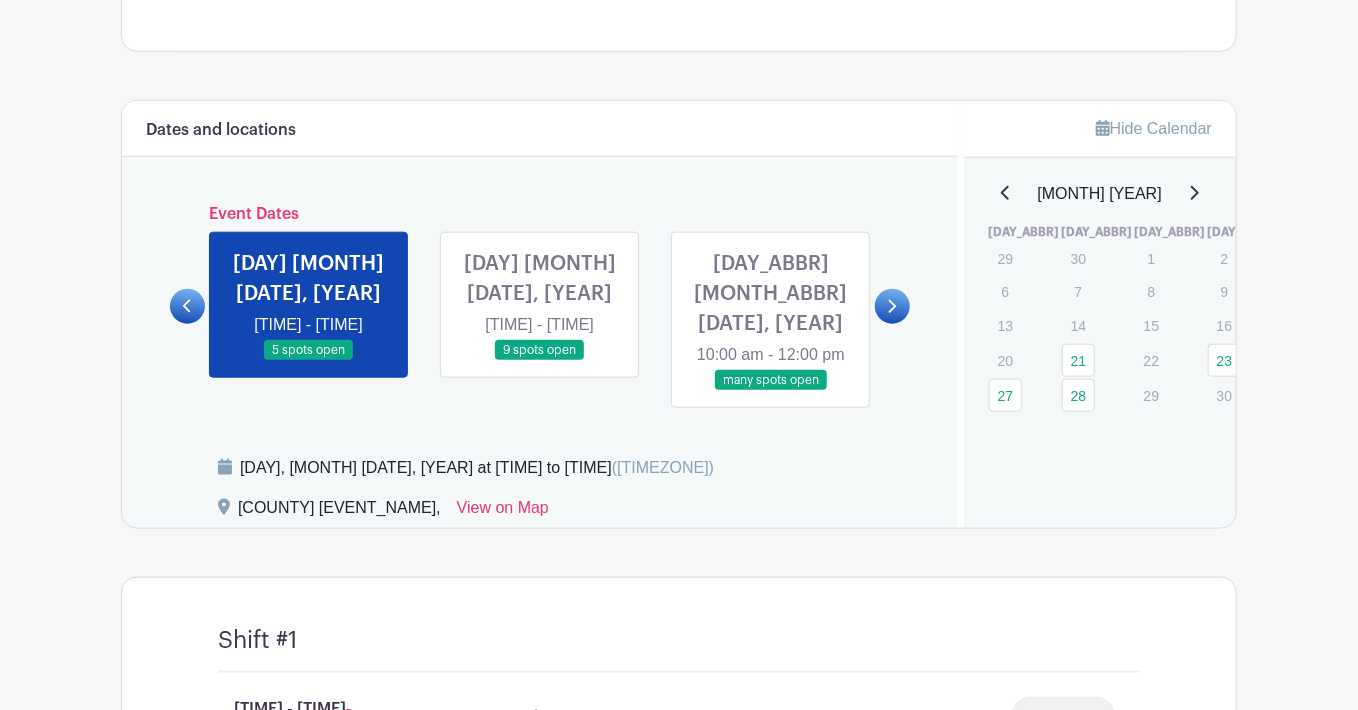 click at bounding box center (187, 306) 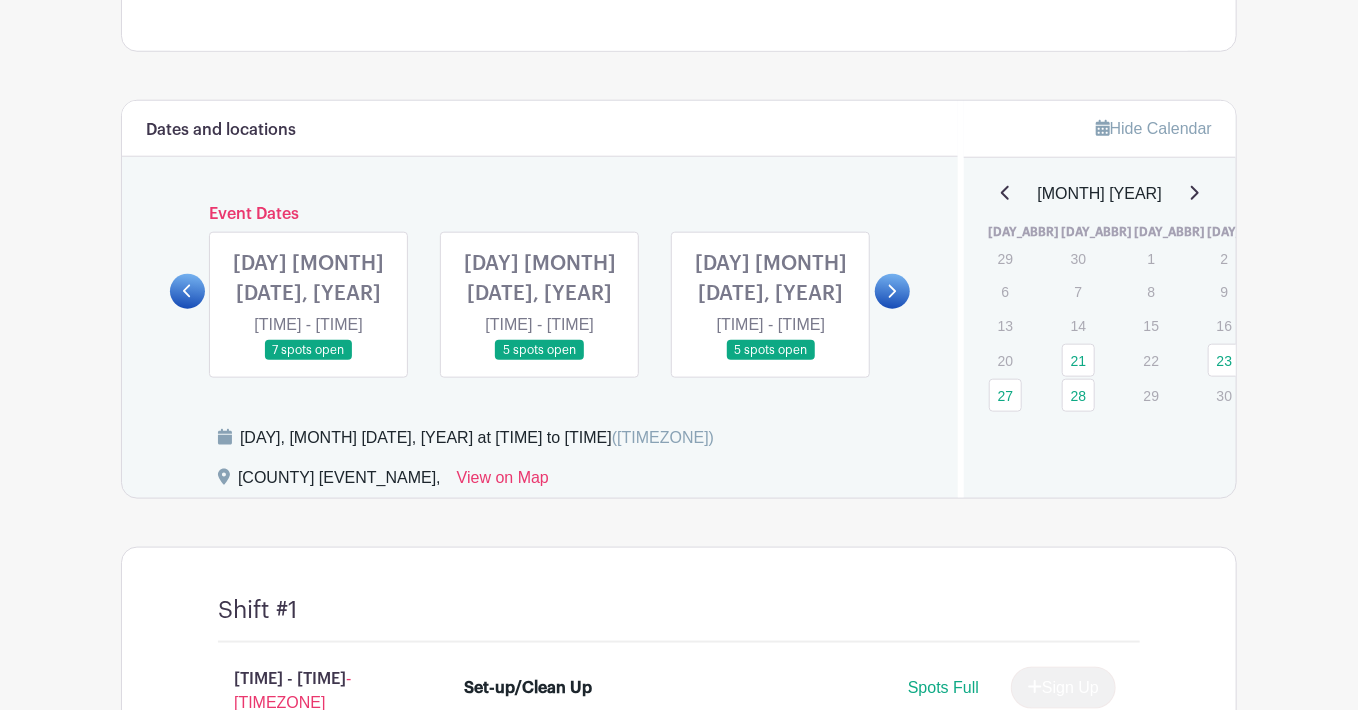click at bounding box center [540, 361] 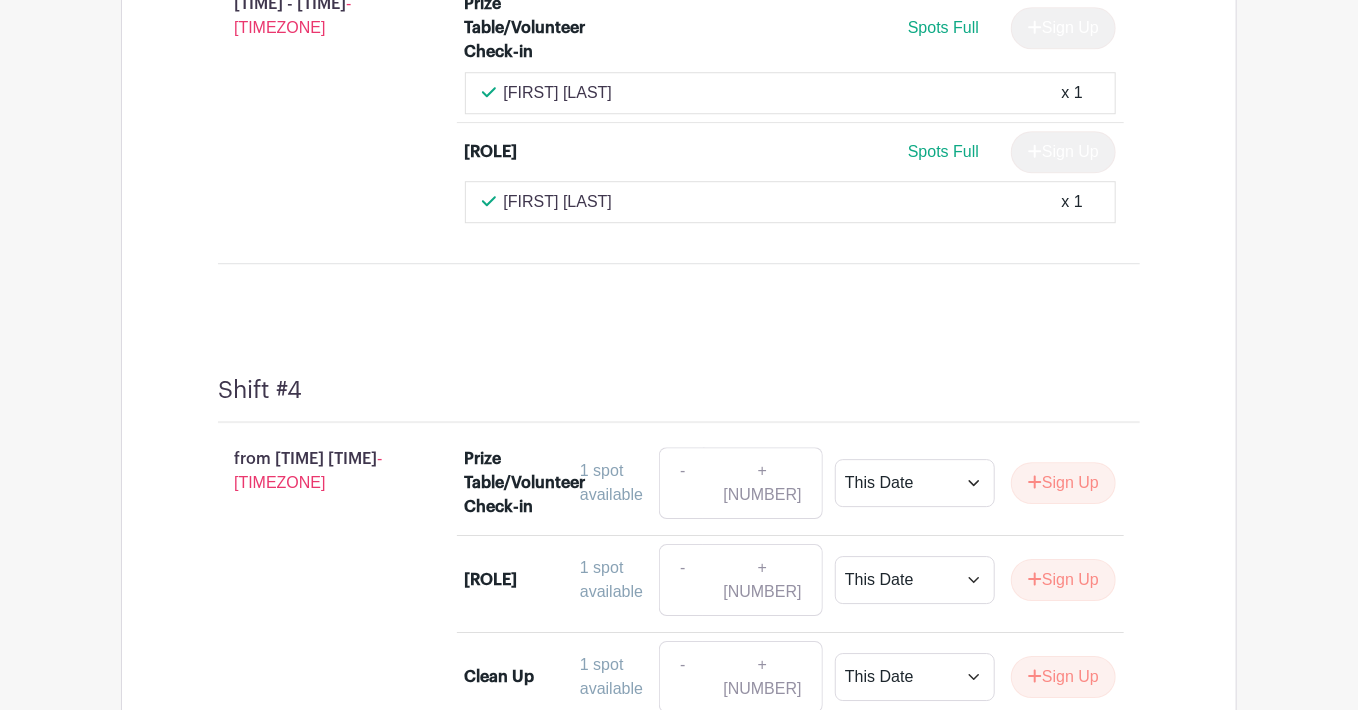 scroll, scrollTop: 2535, scrollLeft: 0, axis: vertical 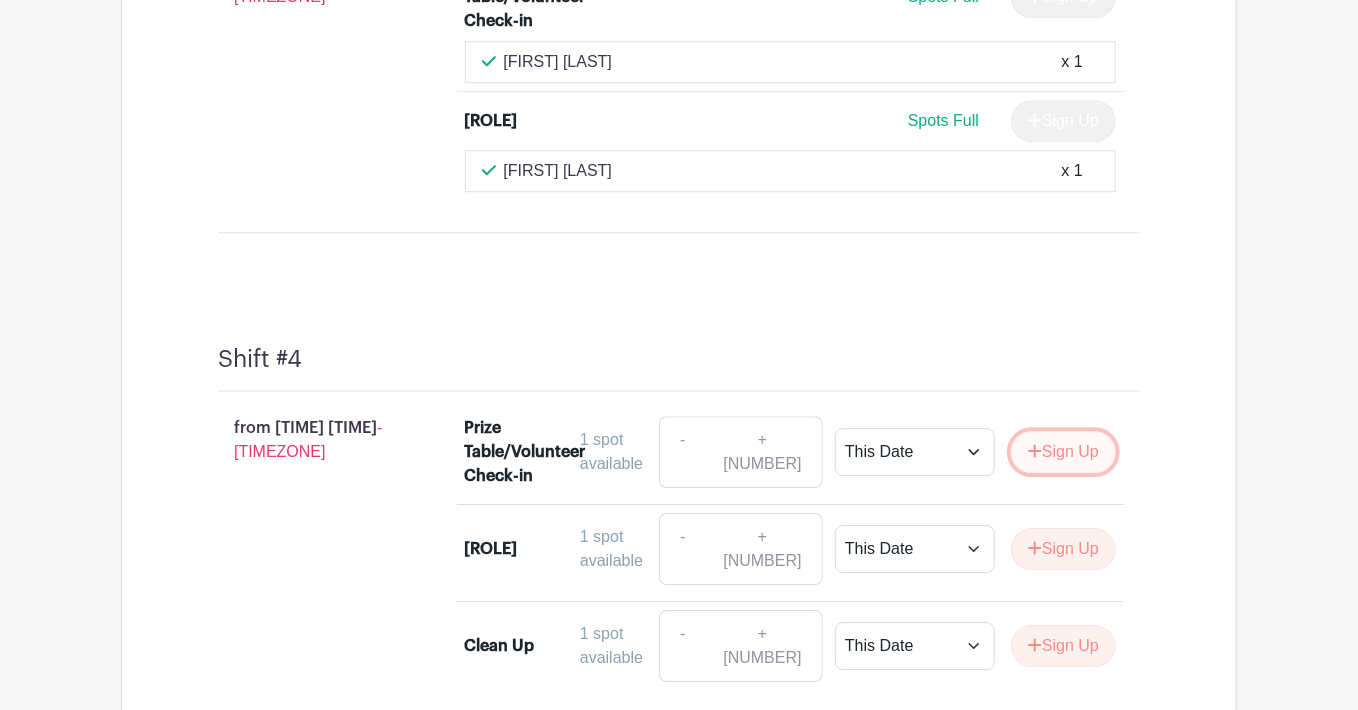 click on "Sign Up" at bounding box center (1063, 452) 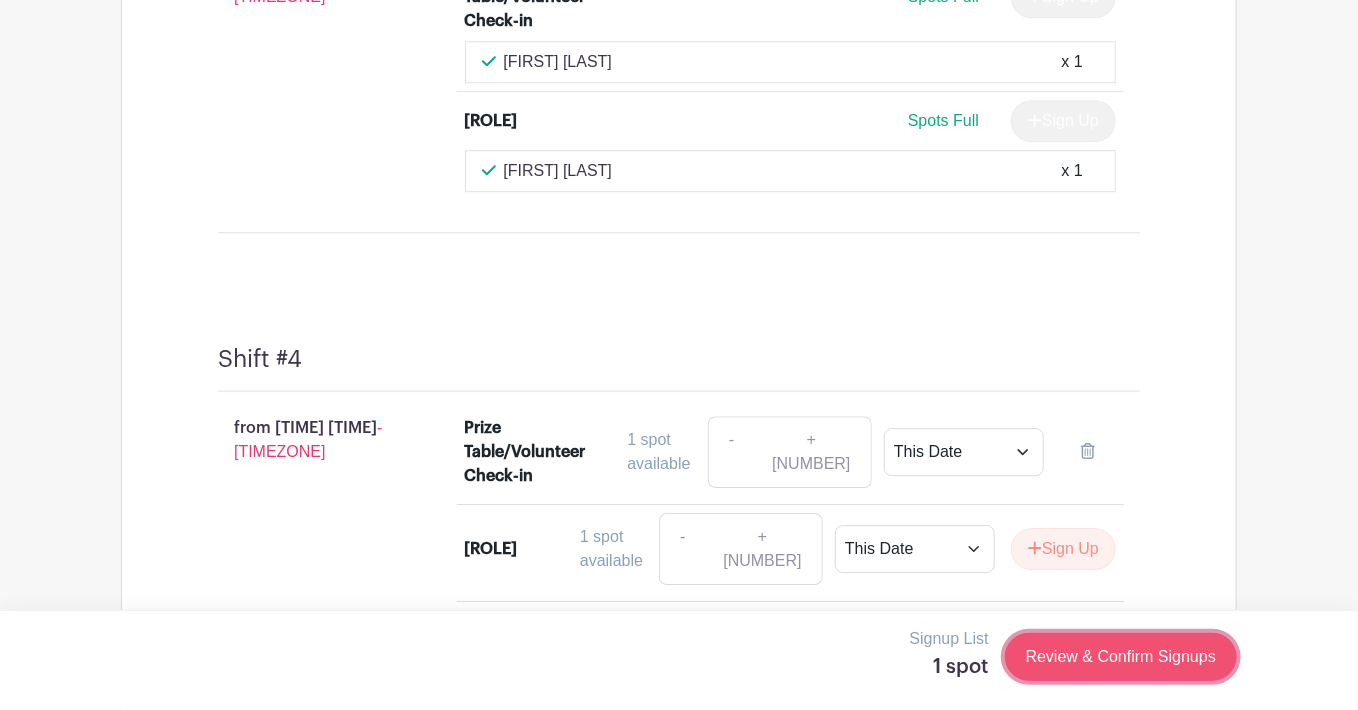 click on "Review & Confirm Signups" at bounding box center (1121, 657) 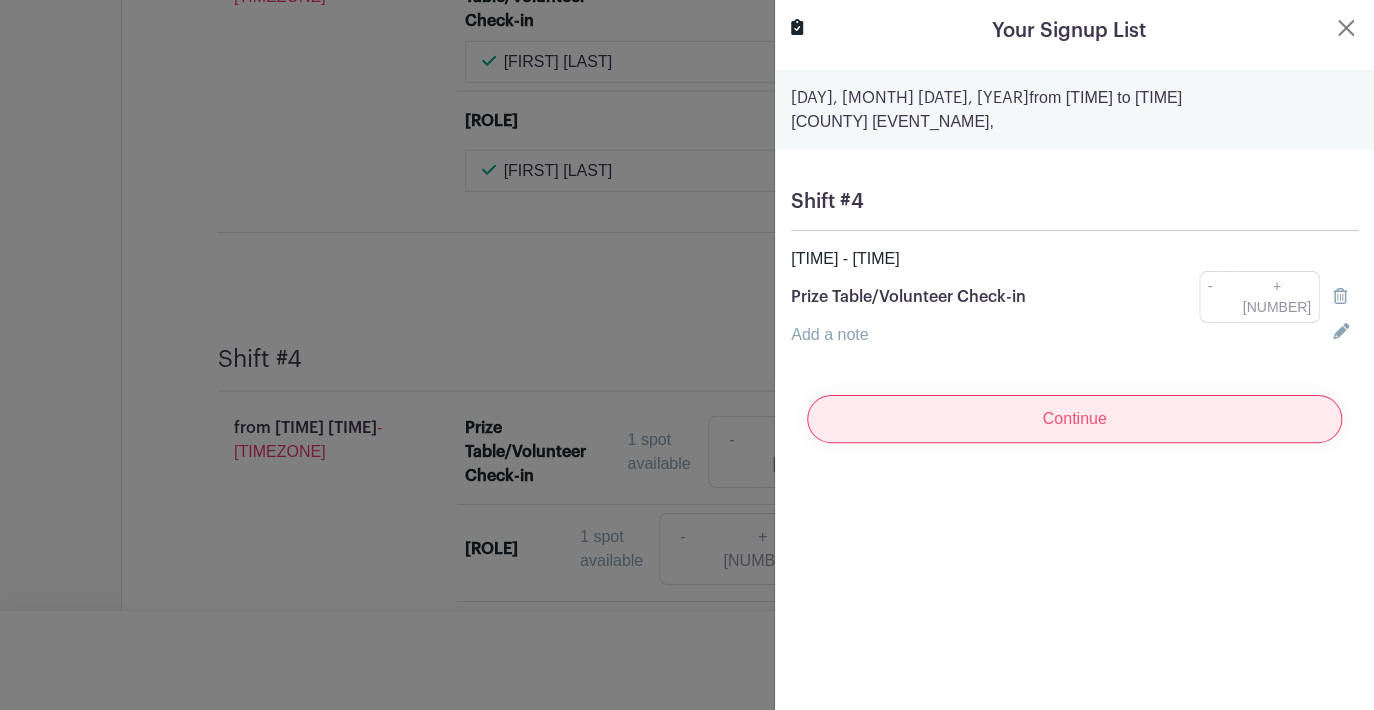 click on "Continue" at bounding box center (1074, 419) 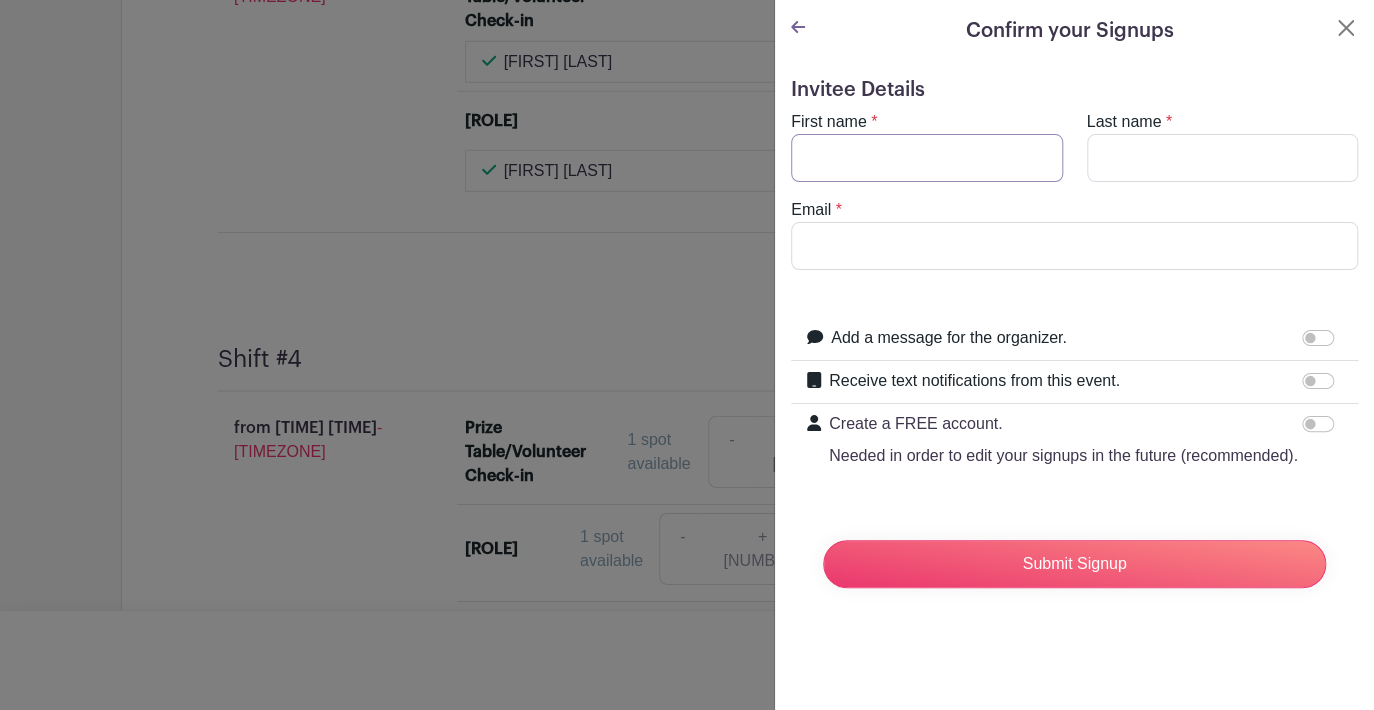 click on "First name" at bounding box center (927, 158) 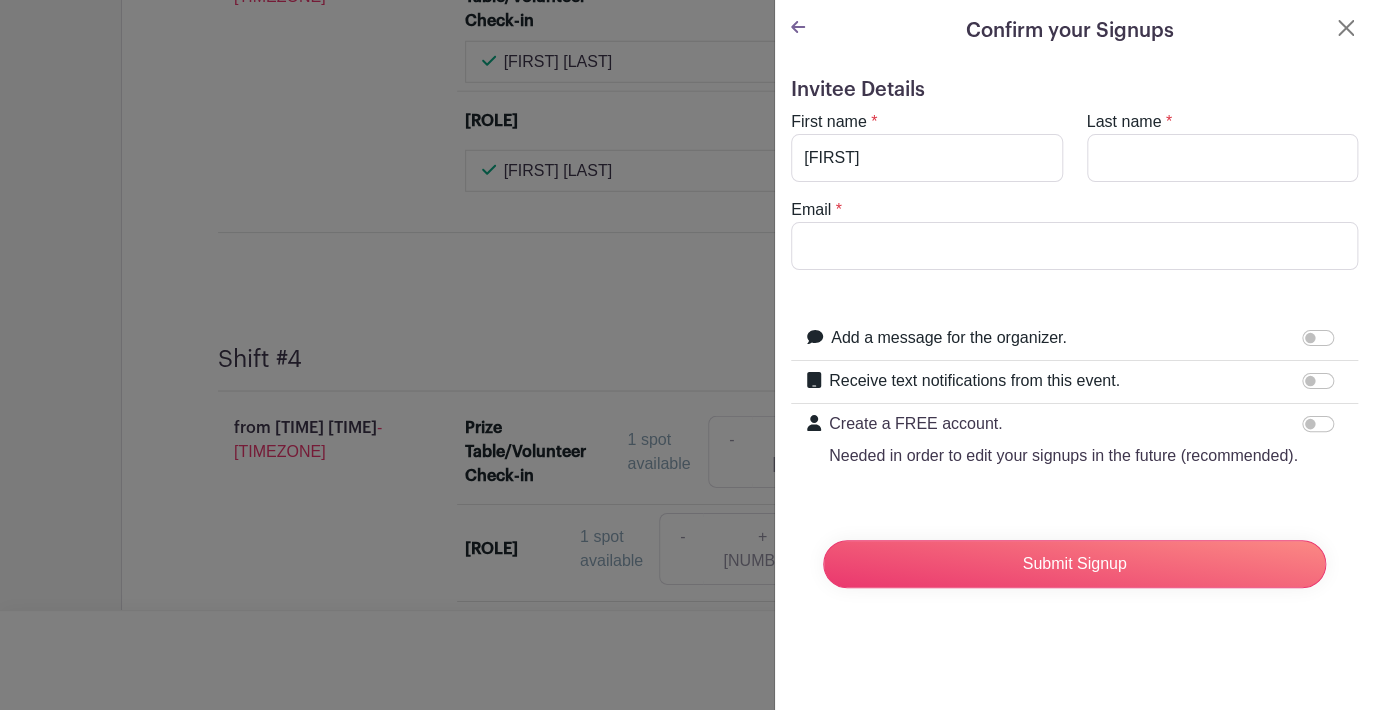 type on "[LAST]" 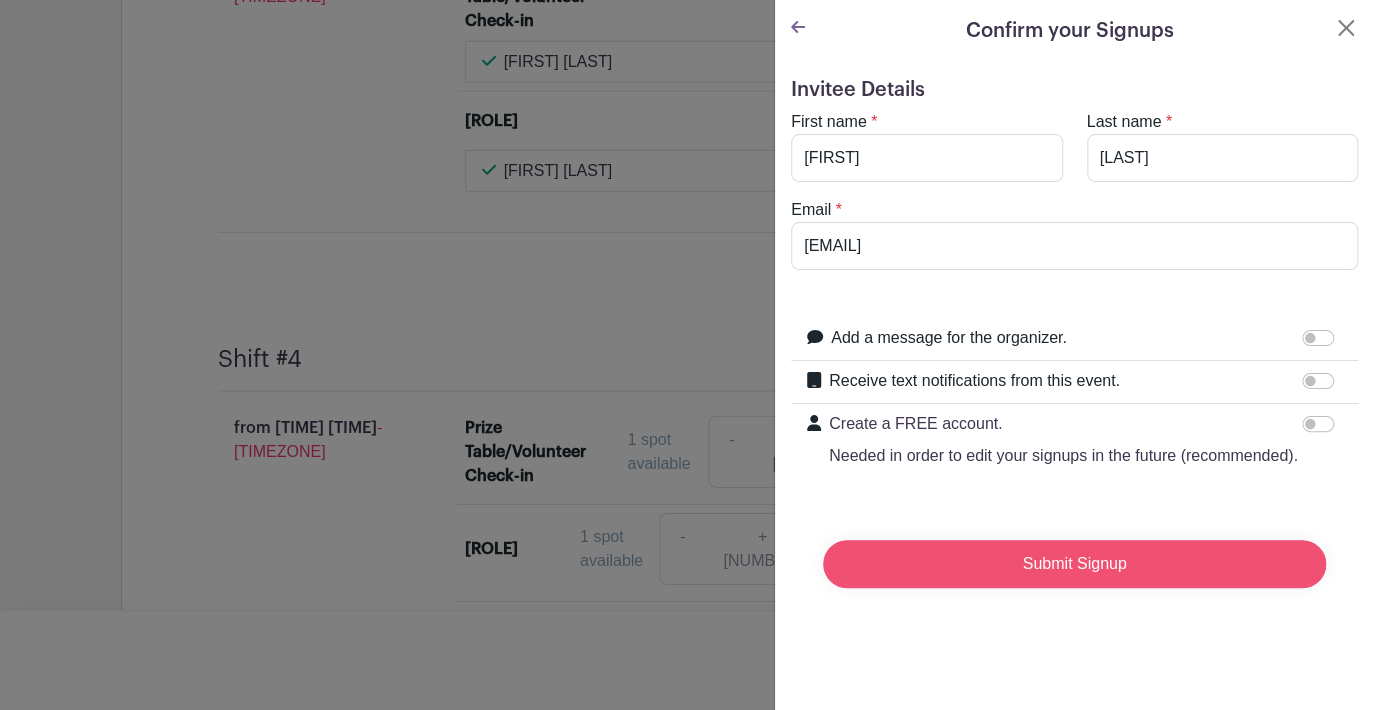 click on "Submit Signup" at bounding box center [1074, 564] 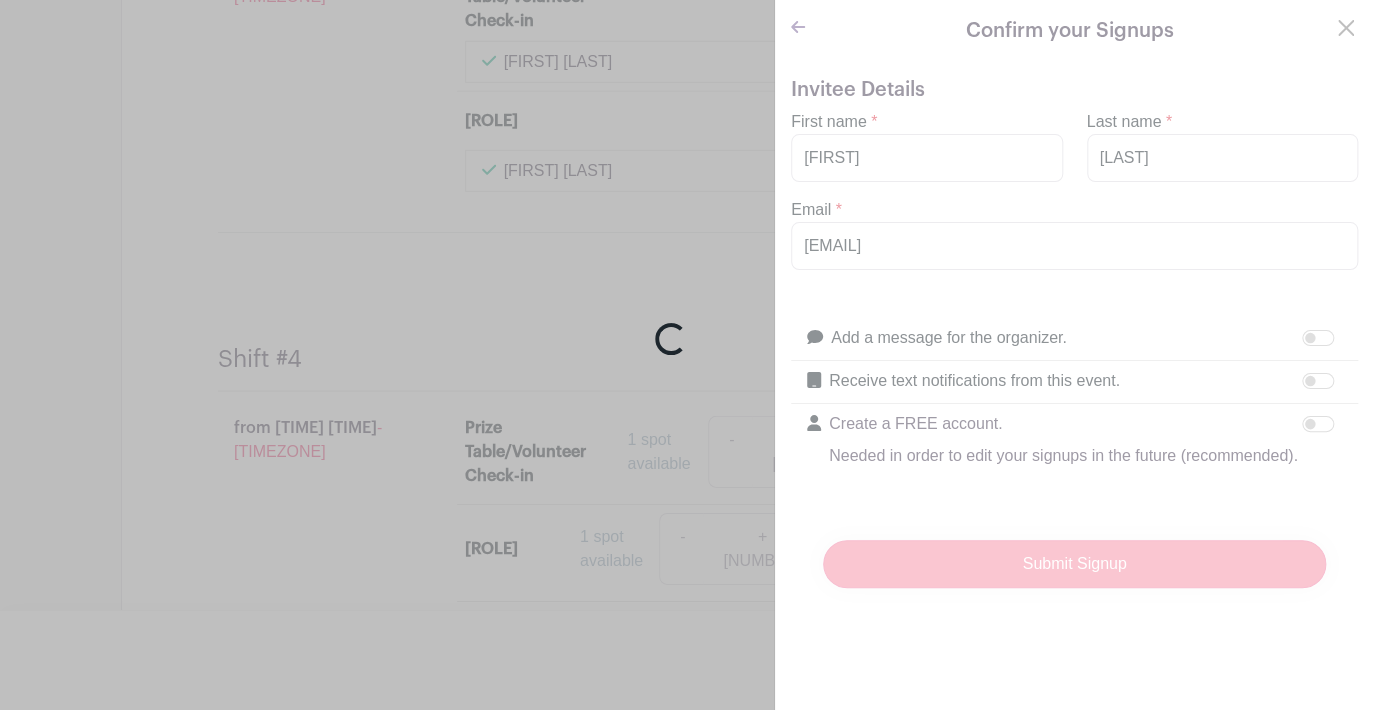 click on "Loading..." at bounding box center [687, 355] 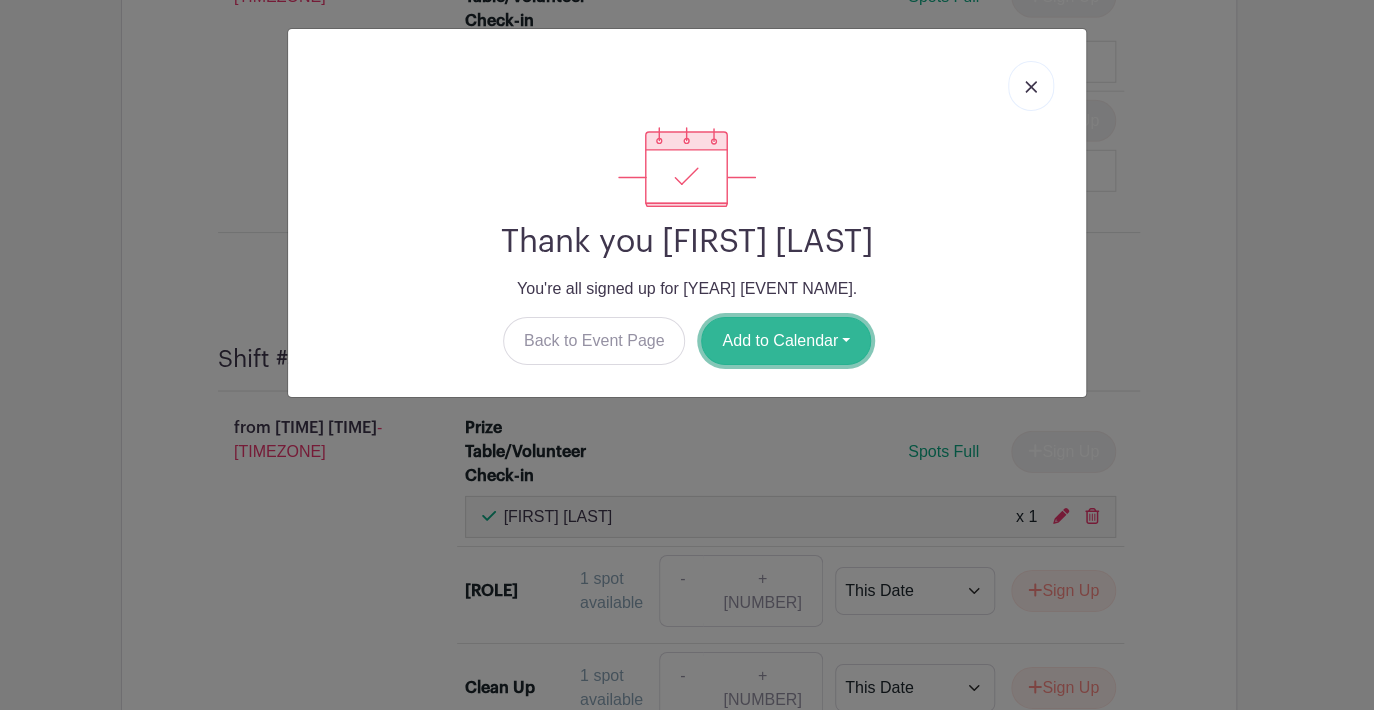 click on "Add to Calendar" at bounding box center (786, 341) 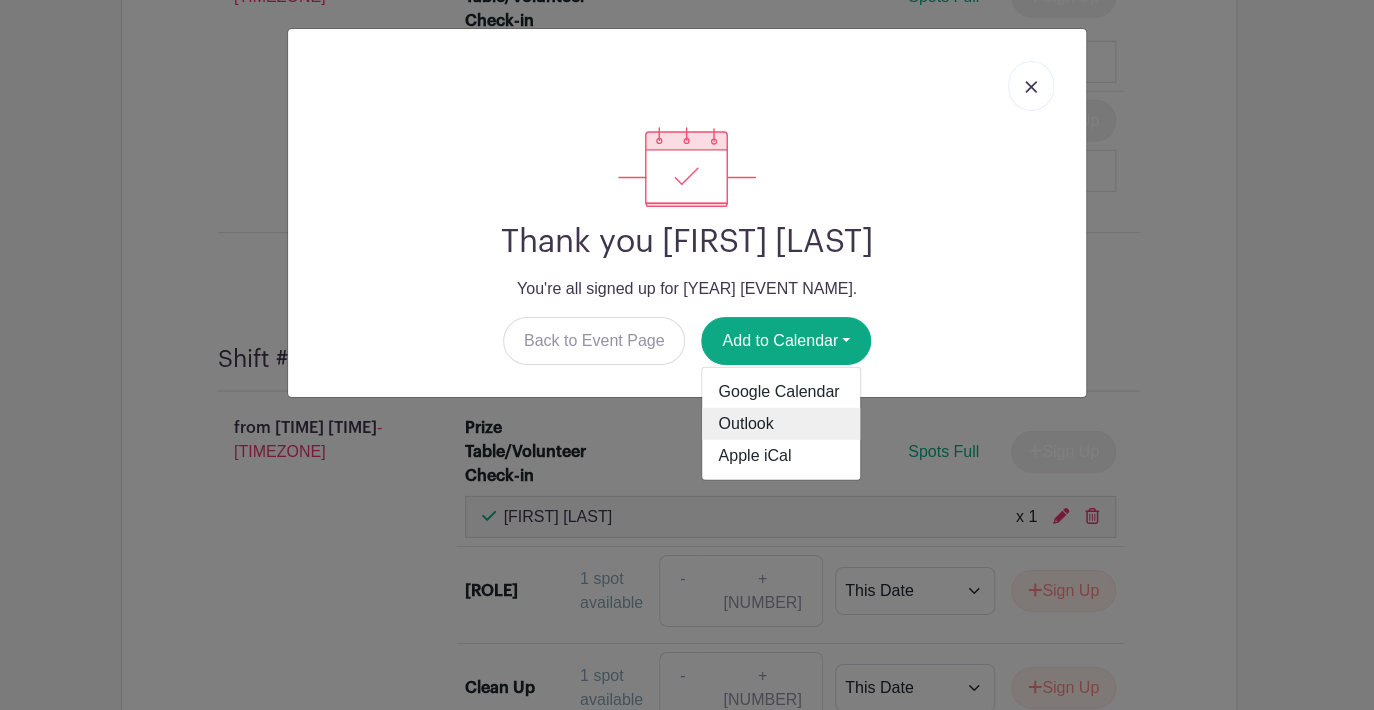 click on "Outlook" at bounding box center (781, 424) 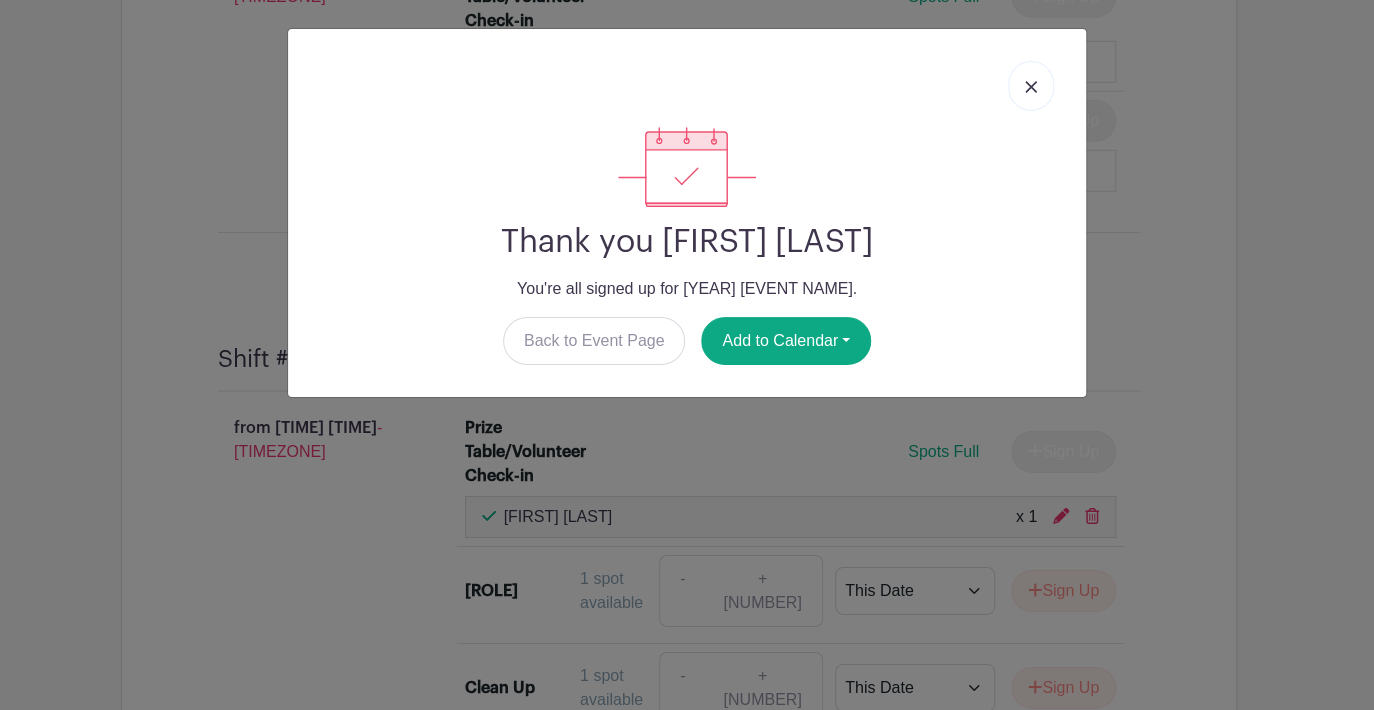 click on "Back to Event Page
Add to Calendar
Google Calendar
Outlook
Apple iCal" at bounding box center [687, 341] 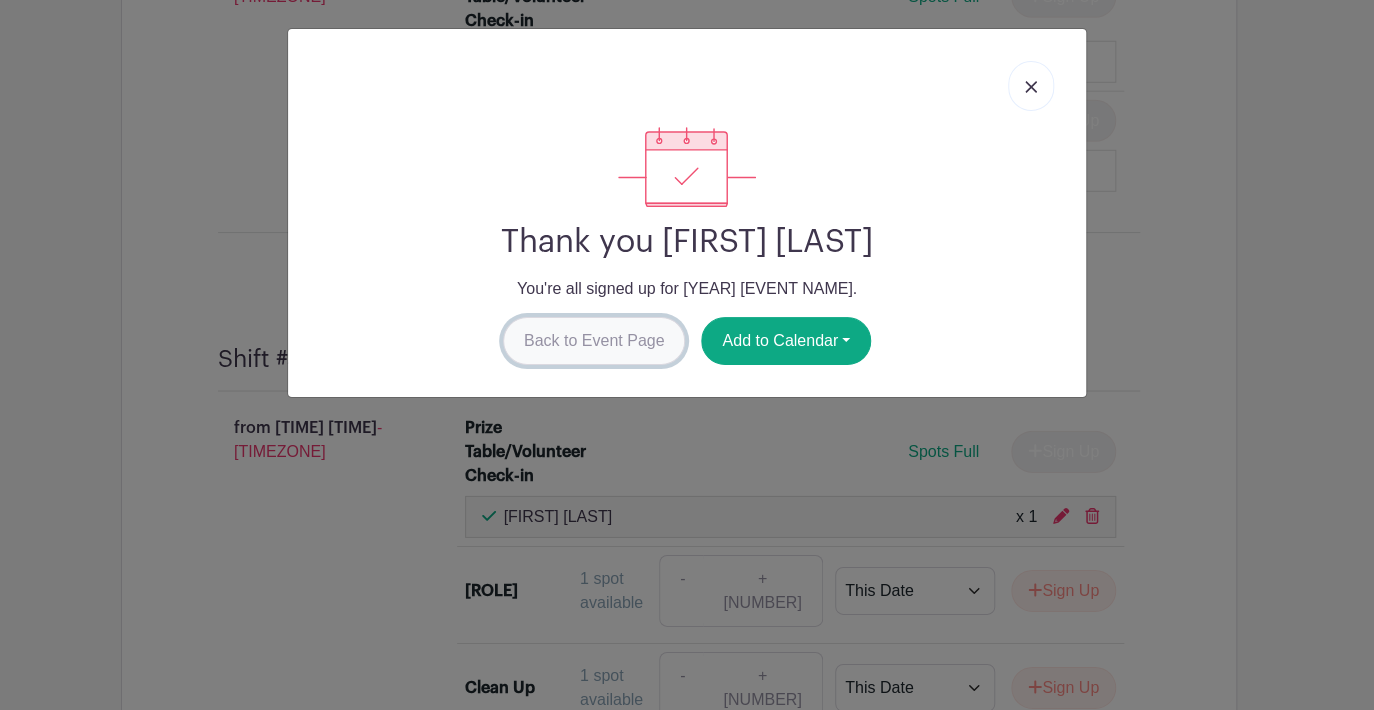 click on "Back to Event Page" at bounding box center [594, 341] 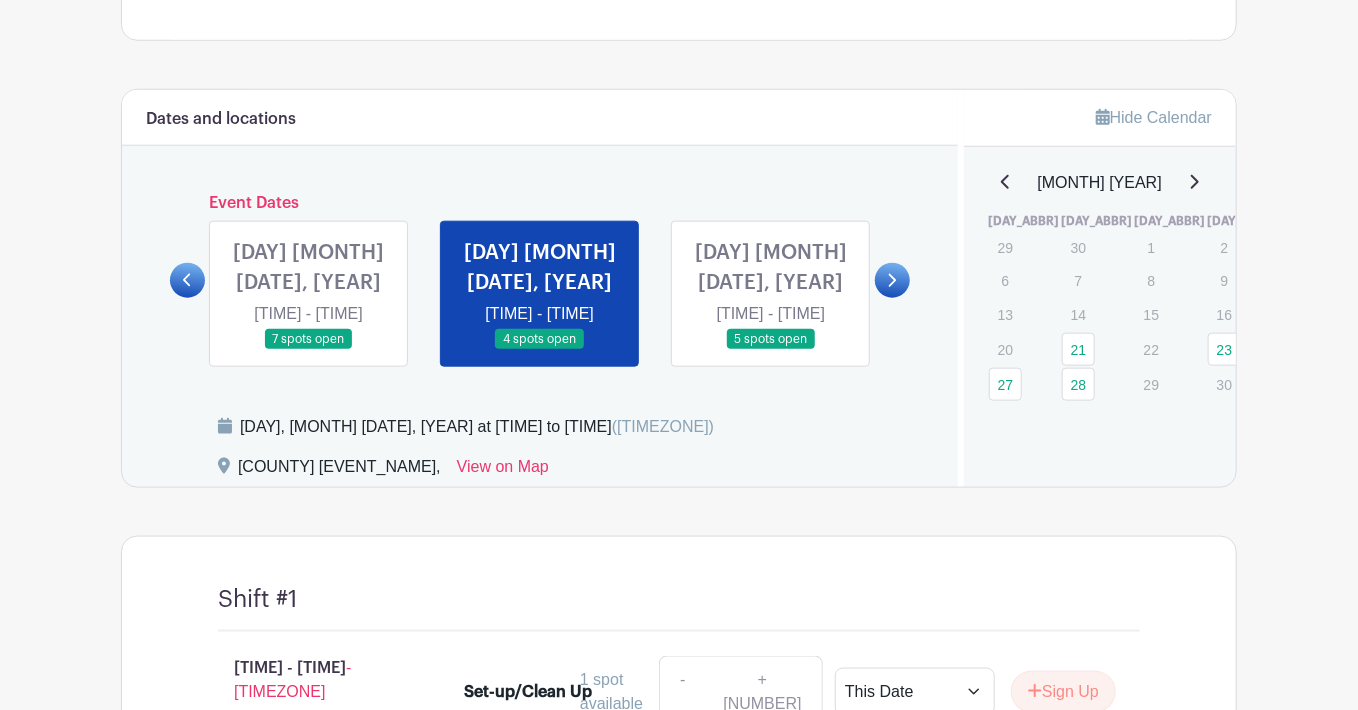 scroll, scrollTop: 835, scrollLeft: 0, axis: vertical 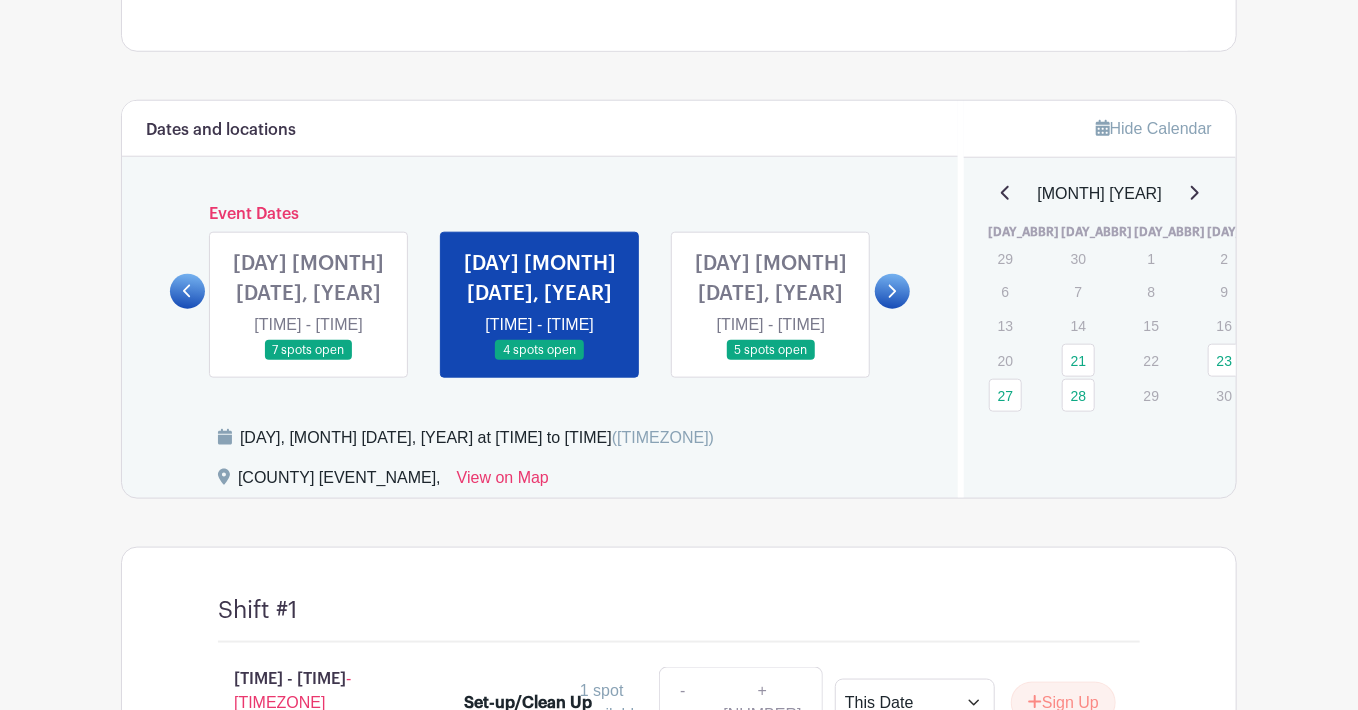 click at bounding box center [891, 291] 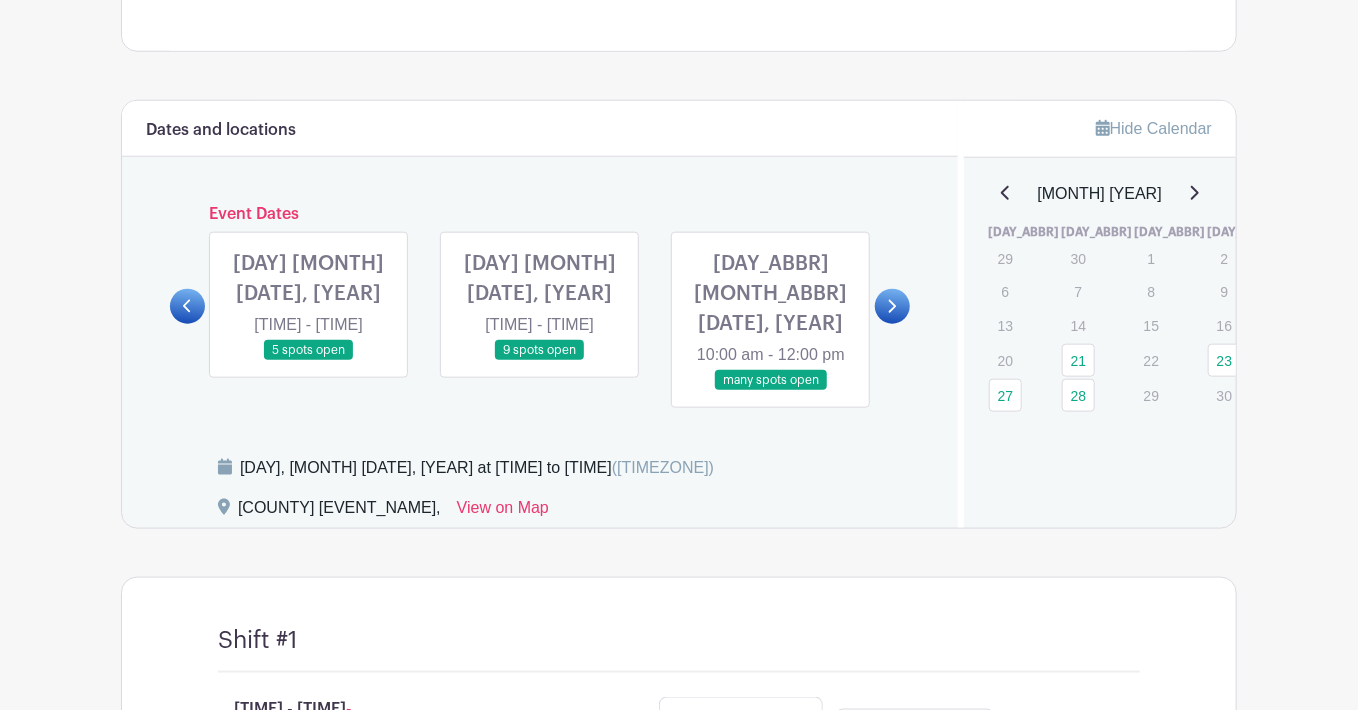 click at bounding box center (309, 361) 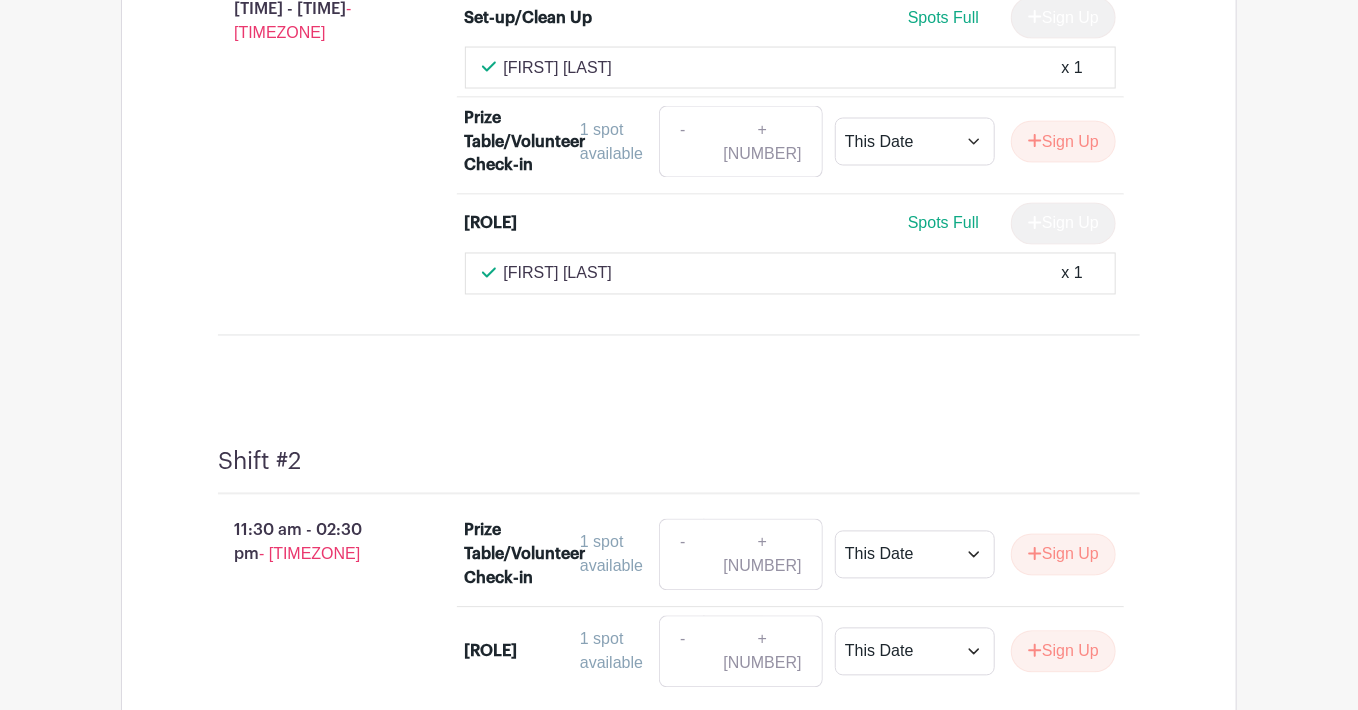 scroll, scrollTop: 1435, scrollLeft: 0, axis: vertical 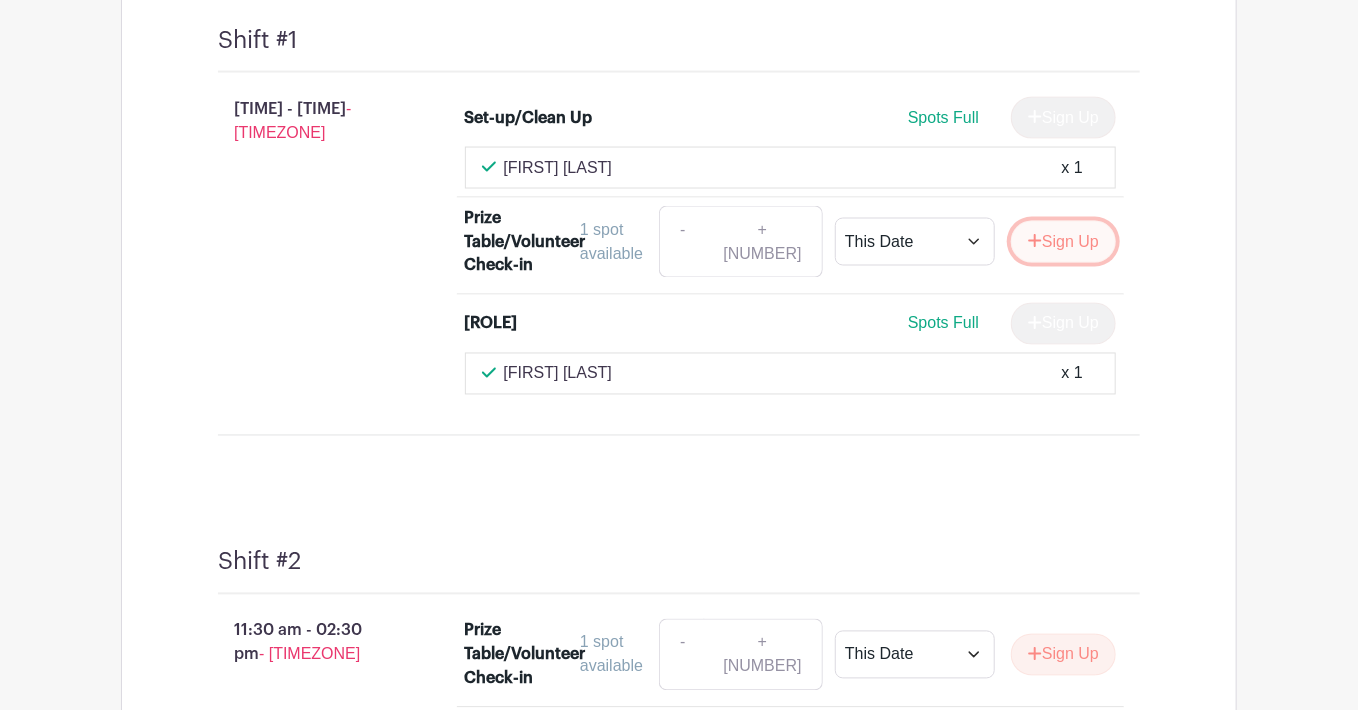 click on "Sign Up" at bounding box center [1063, 242] 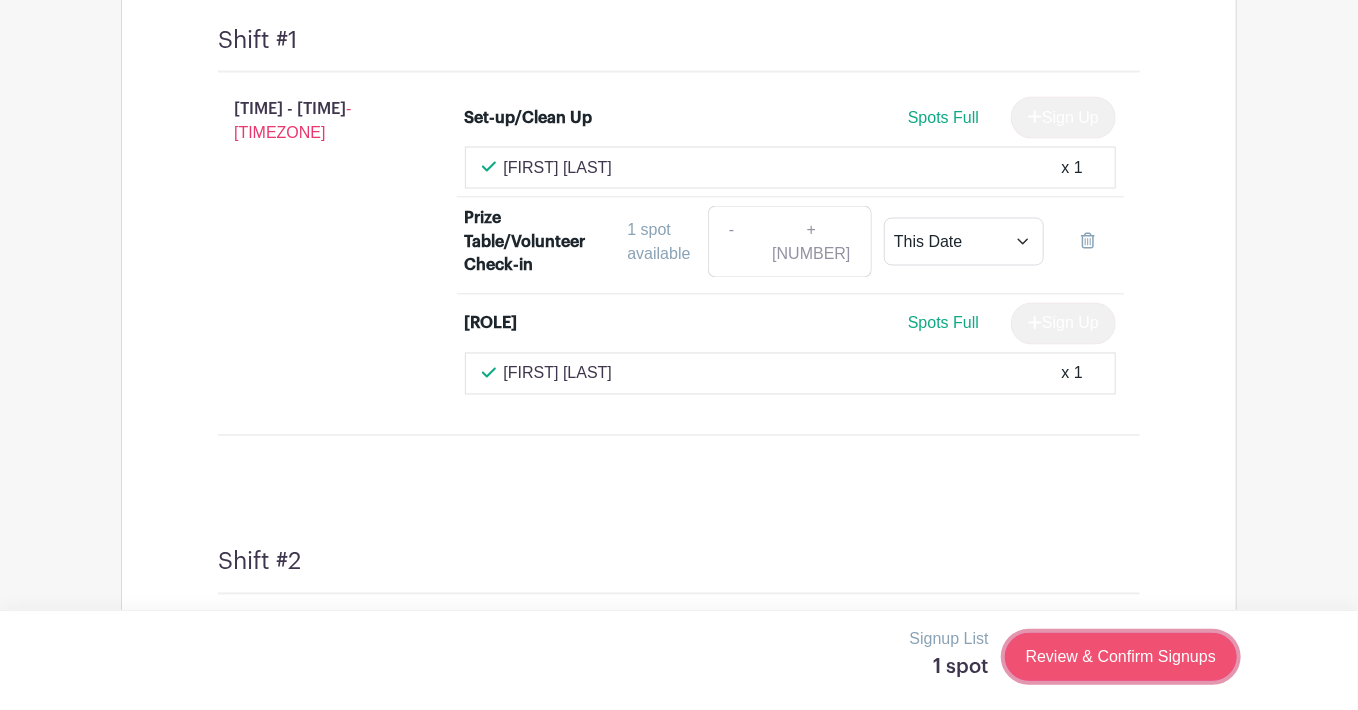click on "Review & Confirm Signups" at bounding box center [1121, 657] 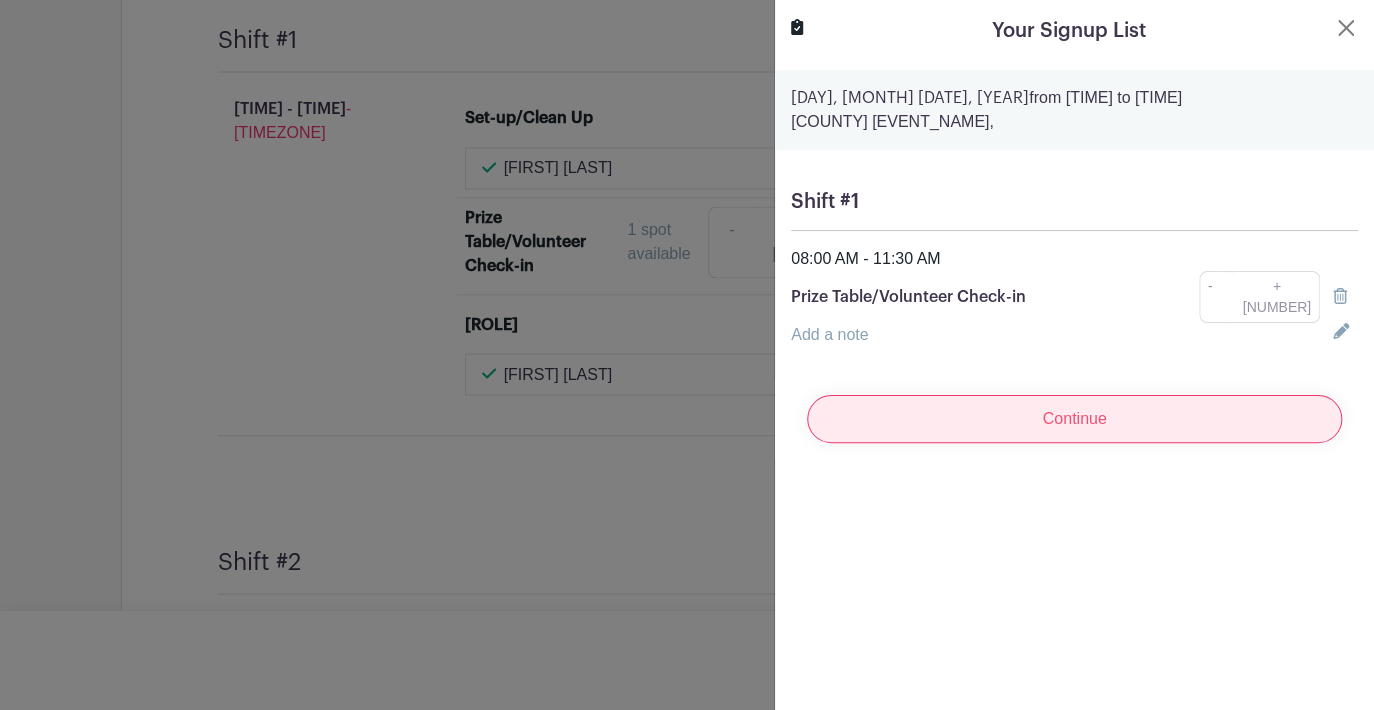 click on "Continue" at bounding box center [1074, 419] 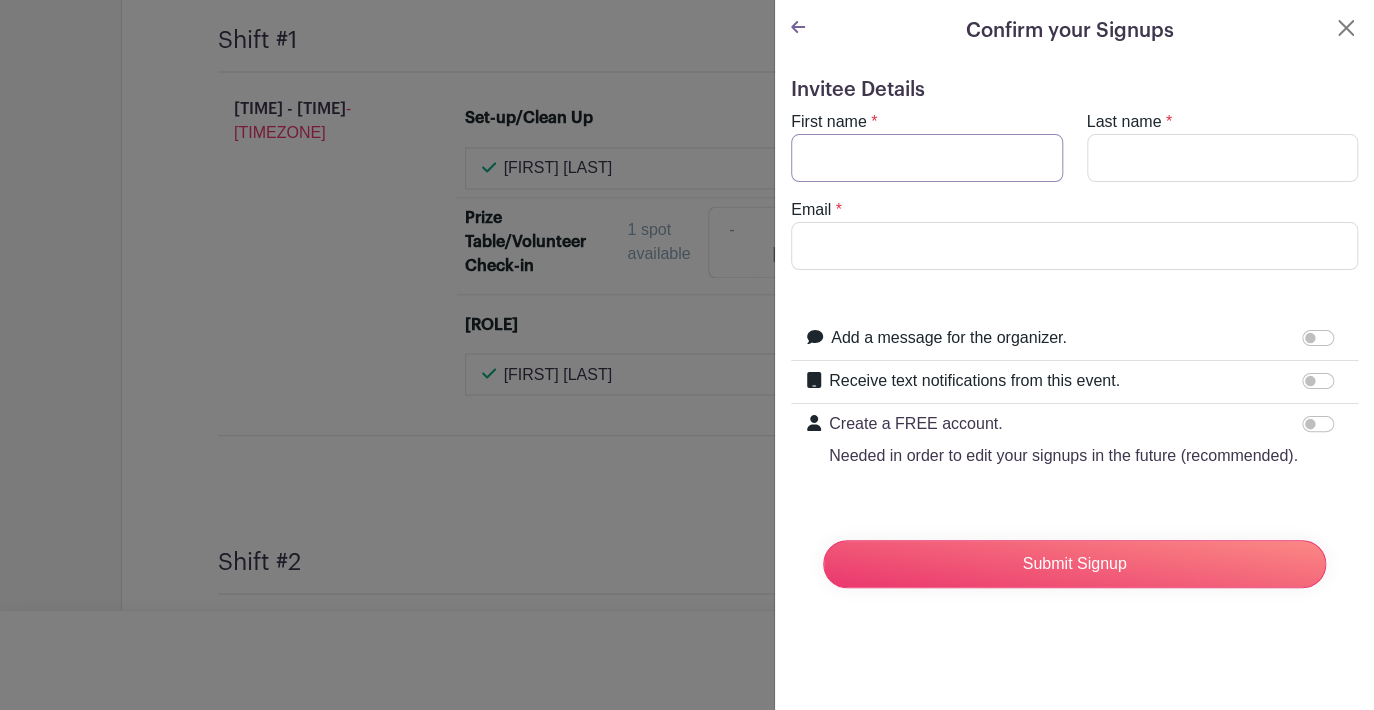click on "First name" at bounding box center (927, 158) 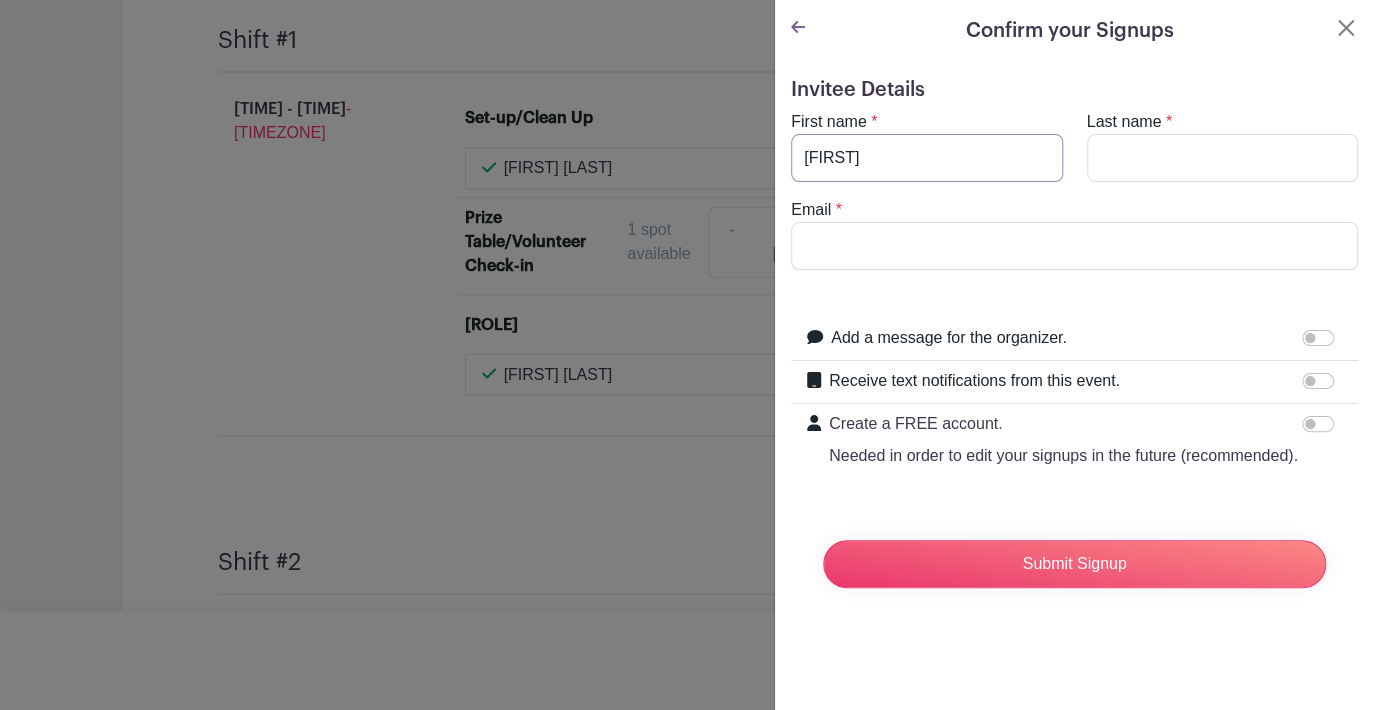 type on "[LAST]" 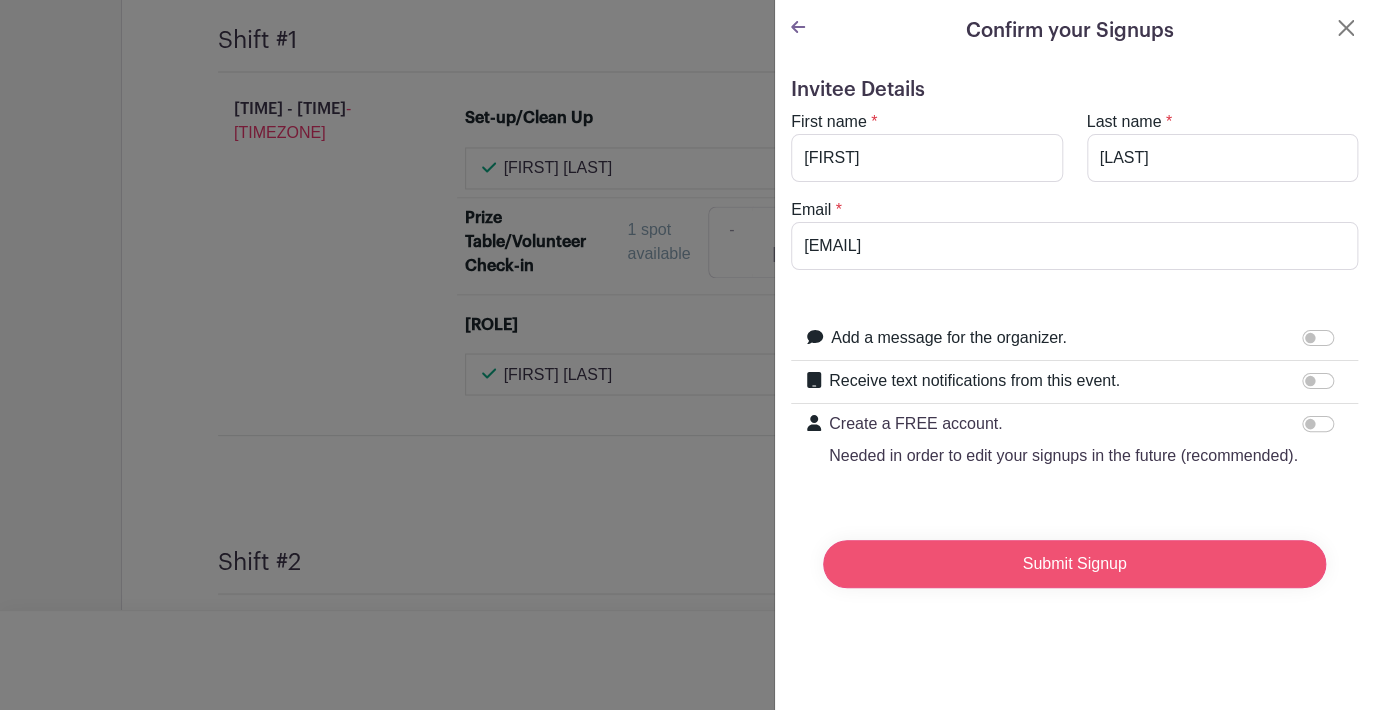 click on "Submit Signup" at bounding box center [1074, 564] 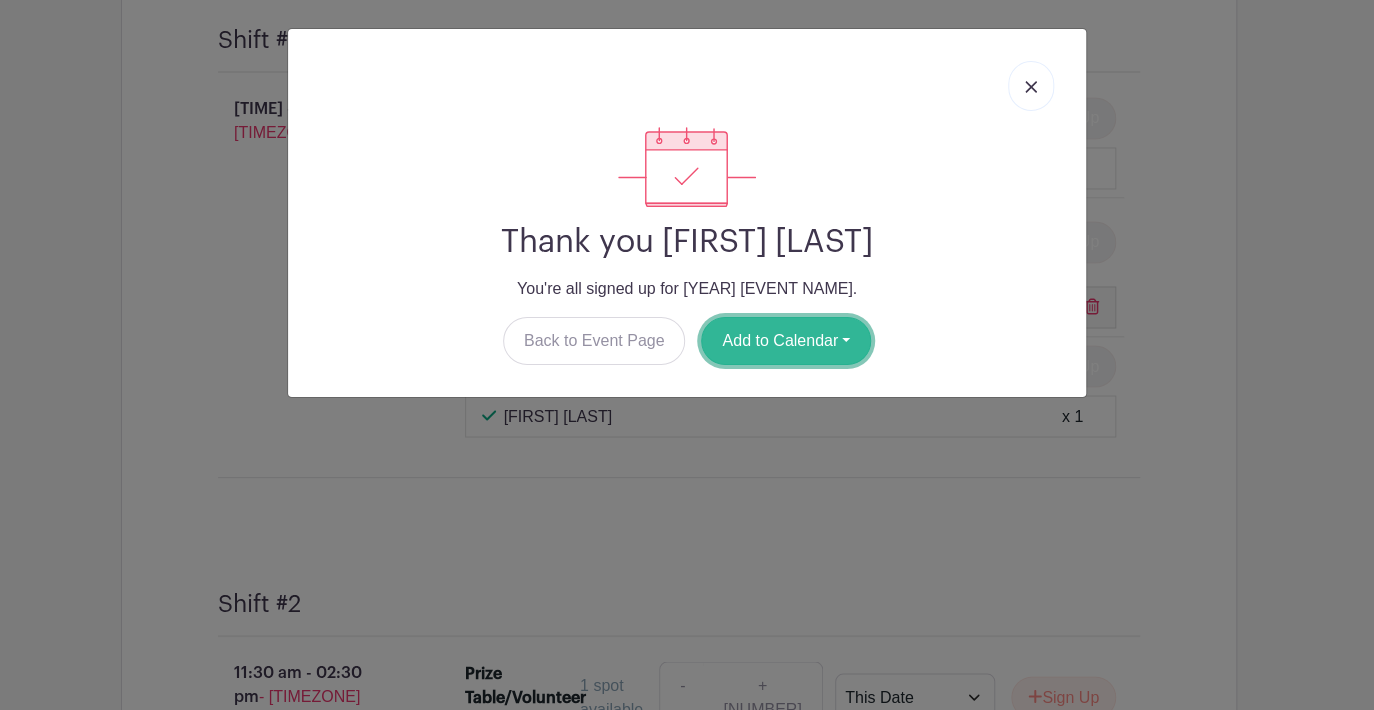 click on "Add to Calendar" at bounding box center [786, 341] 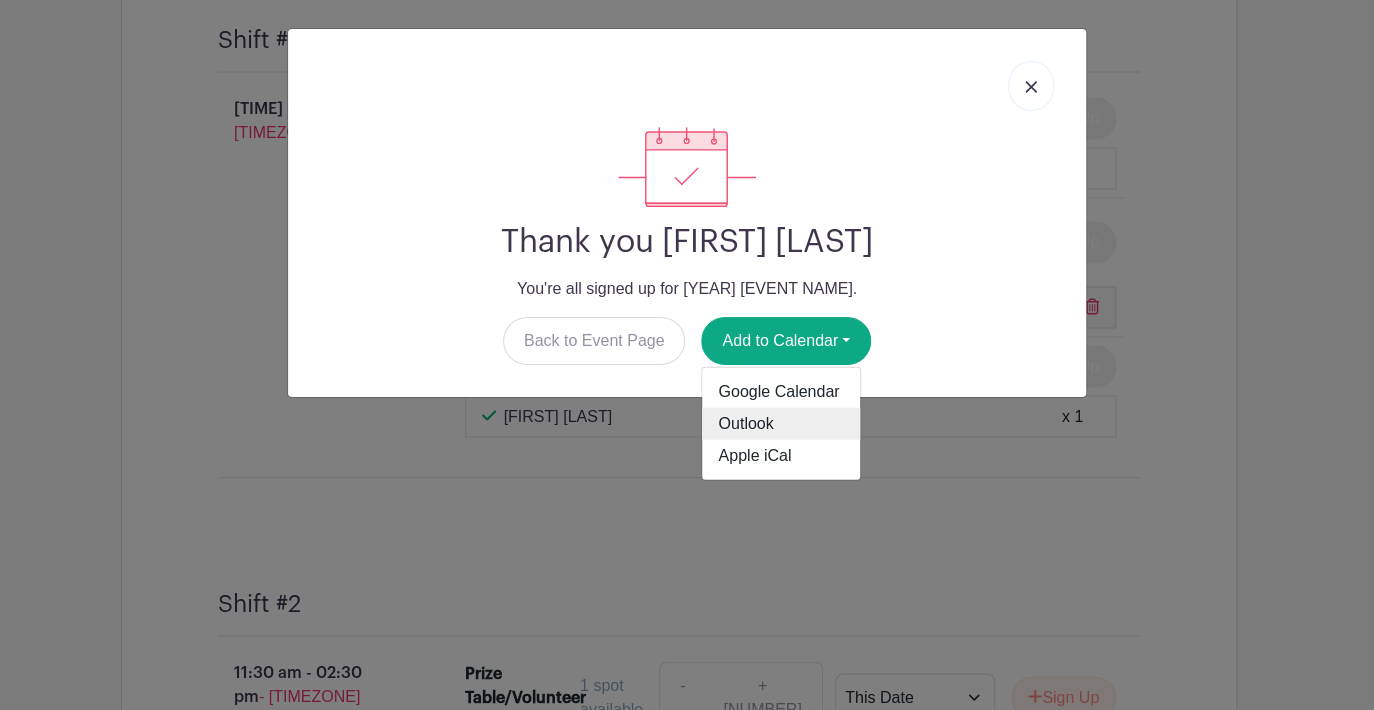 click on "Outlook" at bounding box center (781, 424) 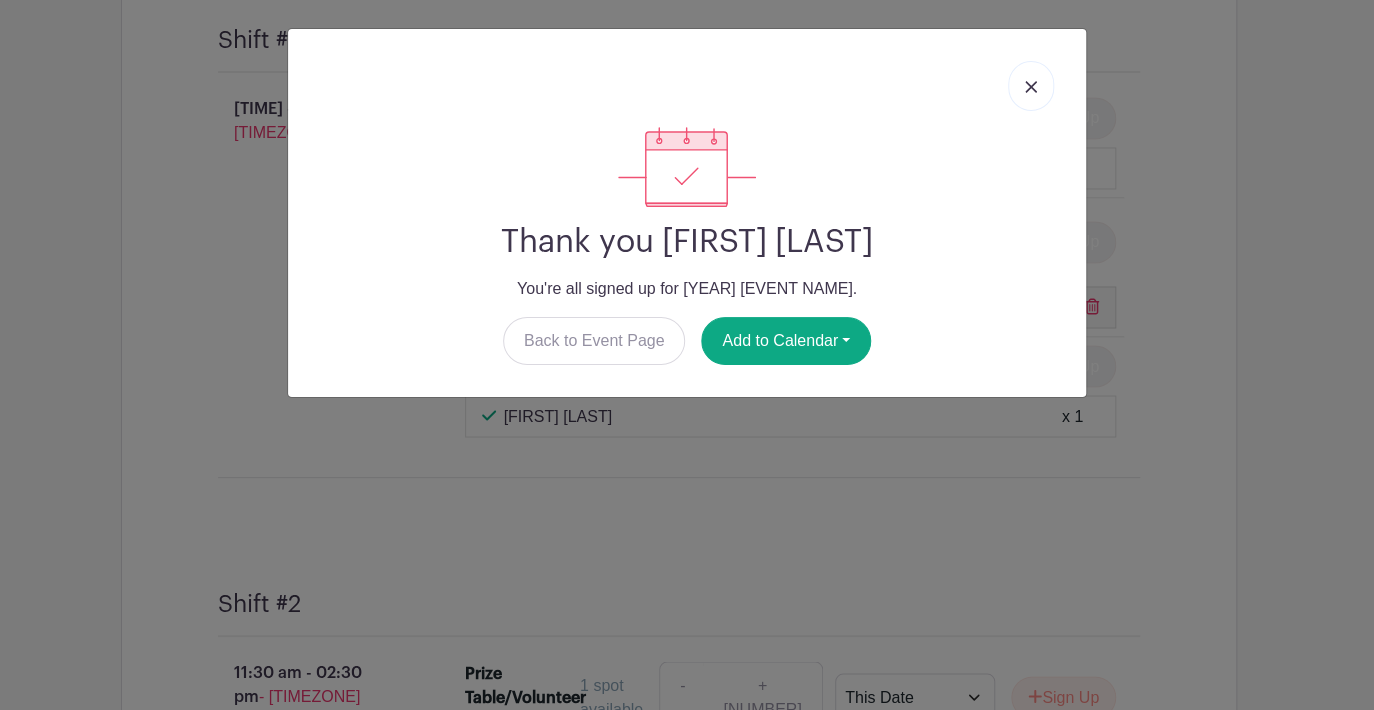 click on "Thank you [FIRST] [LAST]
You're all signed up for [YEAR] [EVENT NAME].
Back to Event Page
Add to Calendar
Google Calendar
Outlook
Apple iCal" at bounding box center (687, 355) 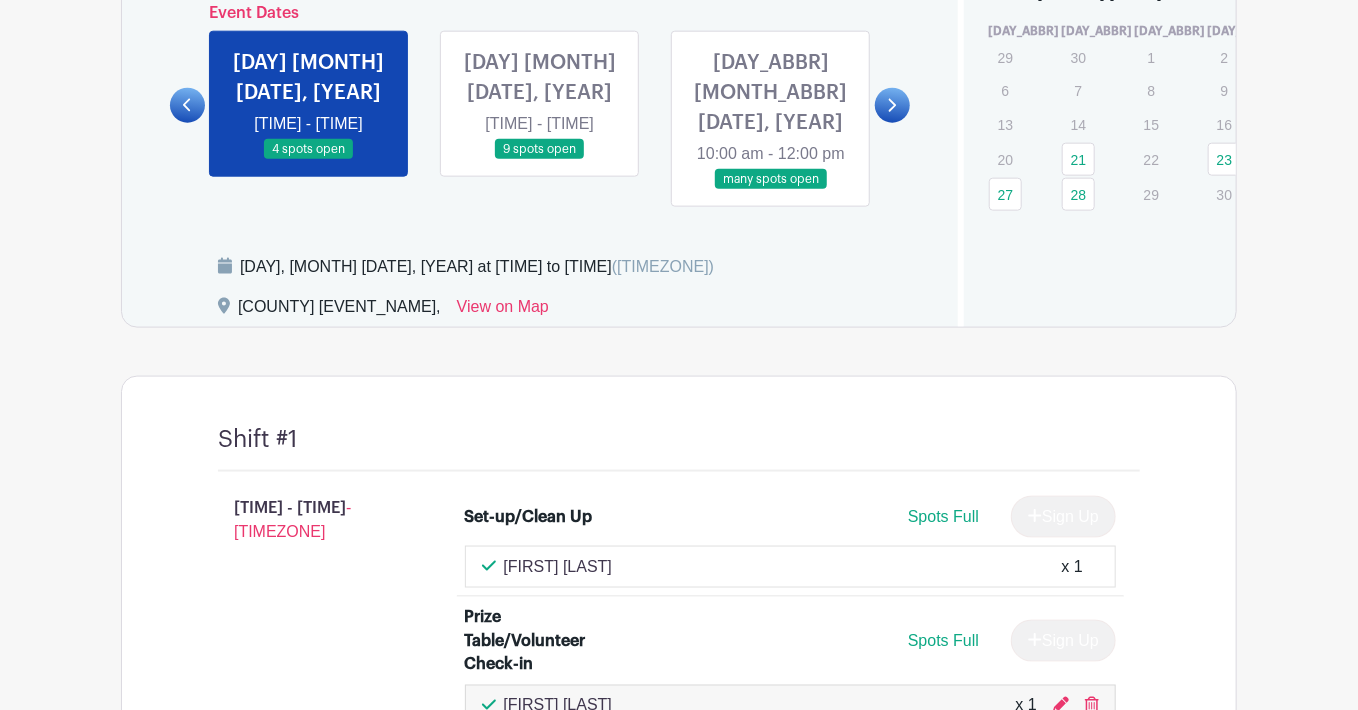 scroll, scrollTop: 976, scrollLeft: 0, axis: vertical 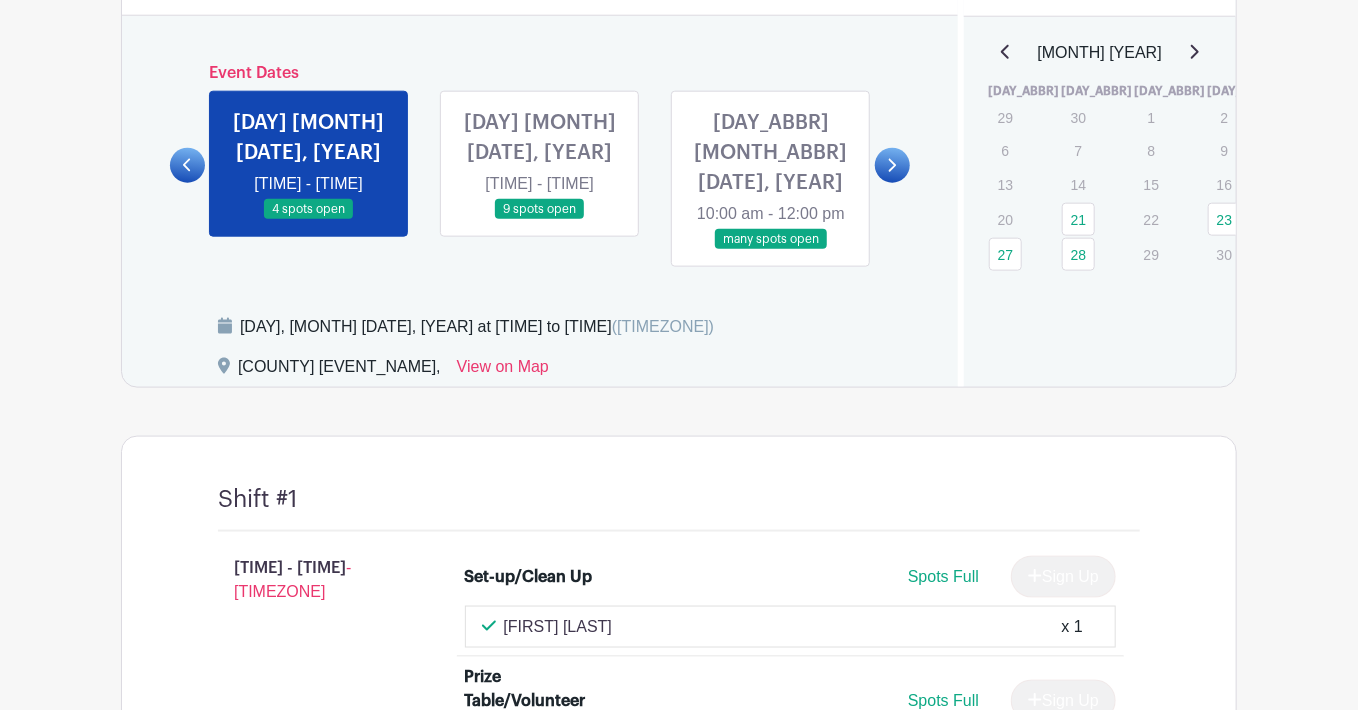 click at bounding box center [187, 165] 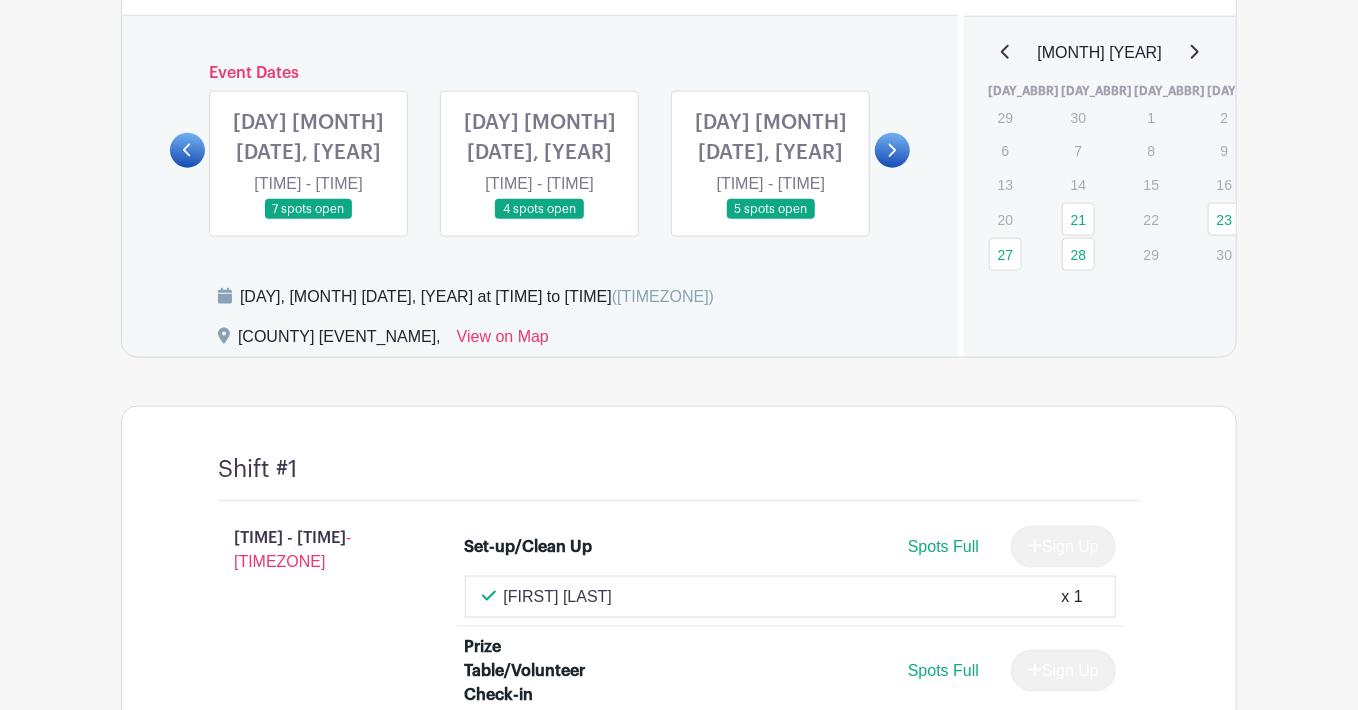 click at bounding box center [771, 220] 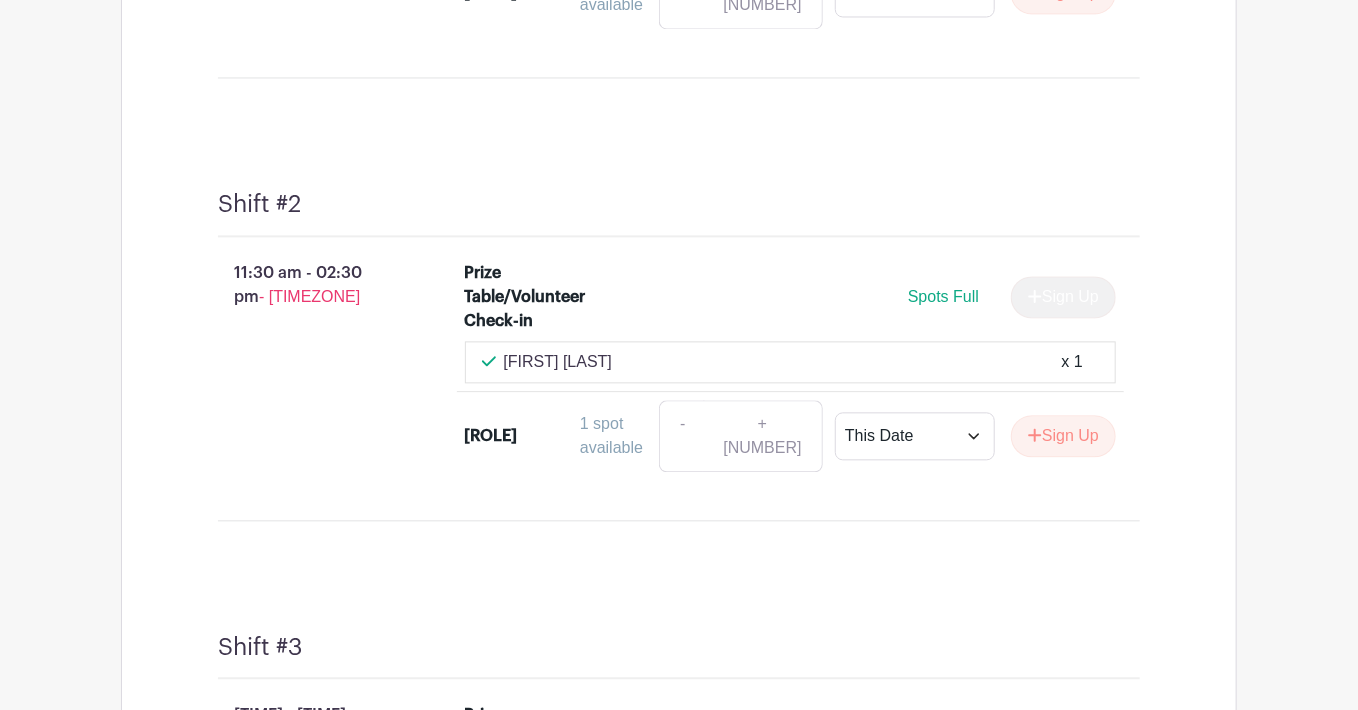 scroll, scrollTop: 1776, scrollLeft: 0, axis: vertical 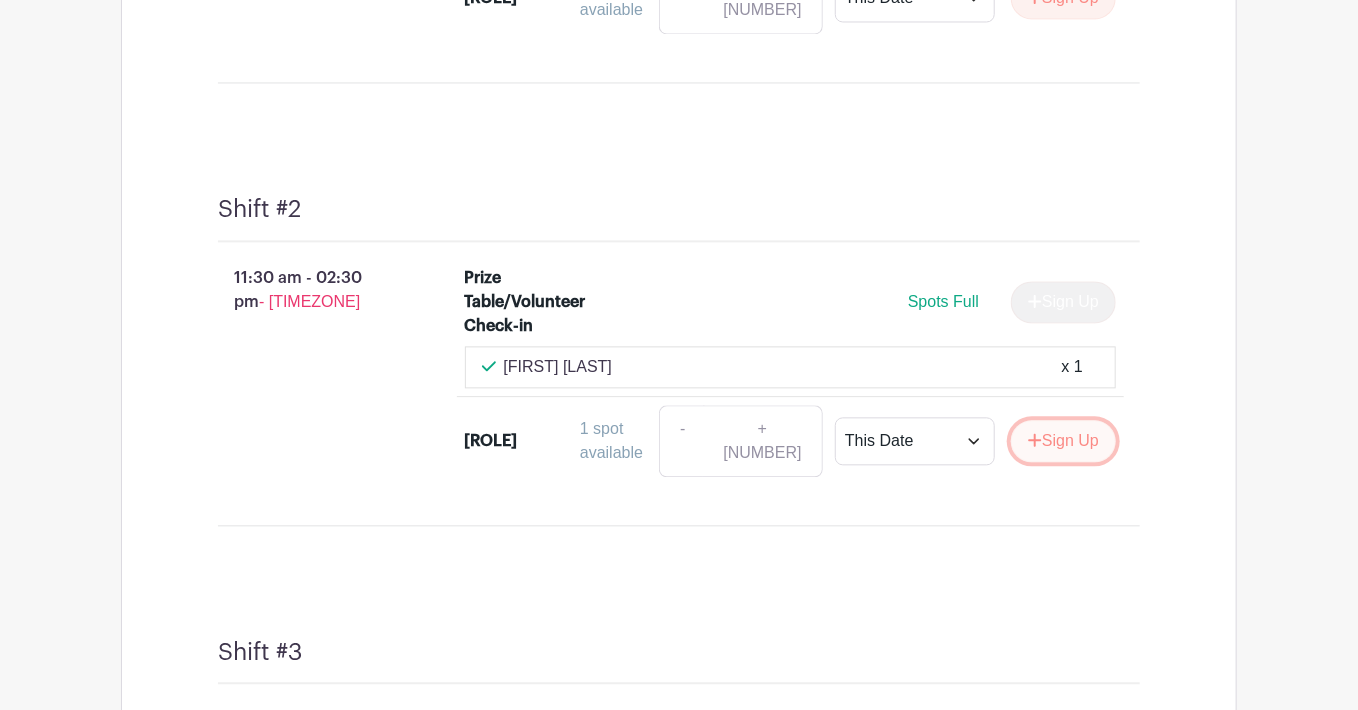 click on "Sign Up" at bounding box center (1063, 441) 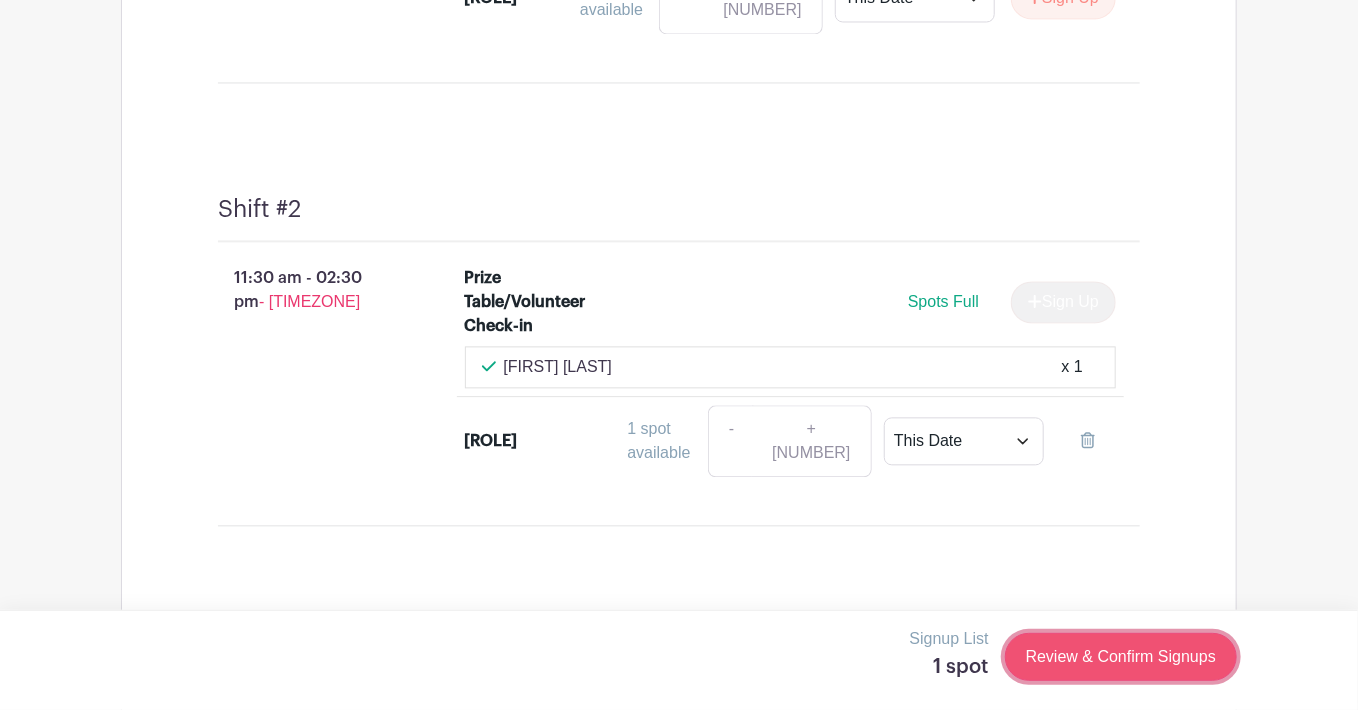 click on "Review & Confirm Signups" at bounding box center (1121, 657) 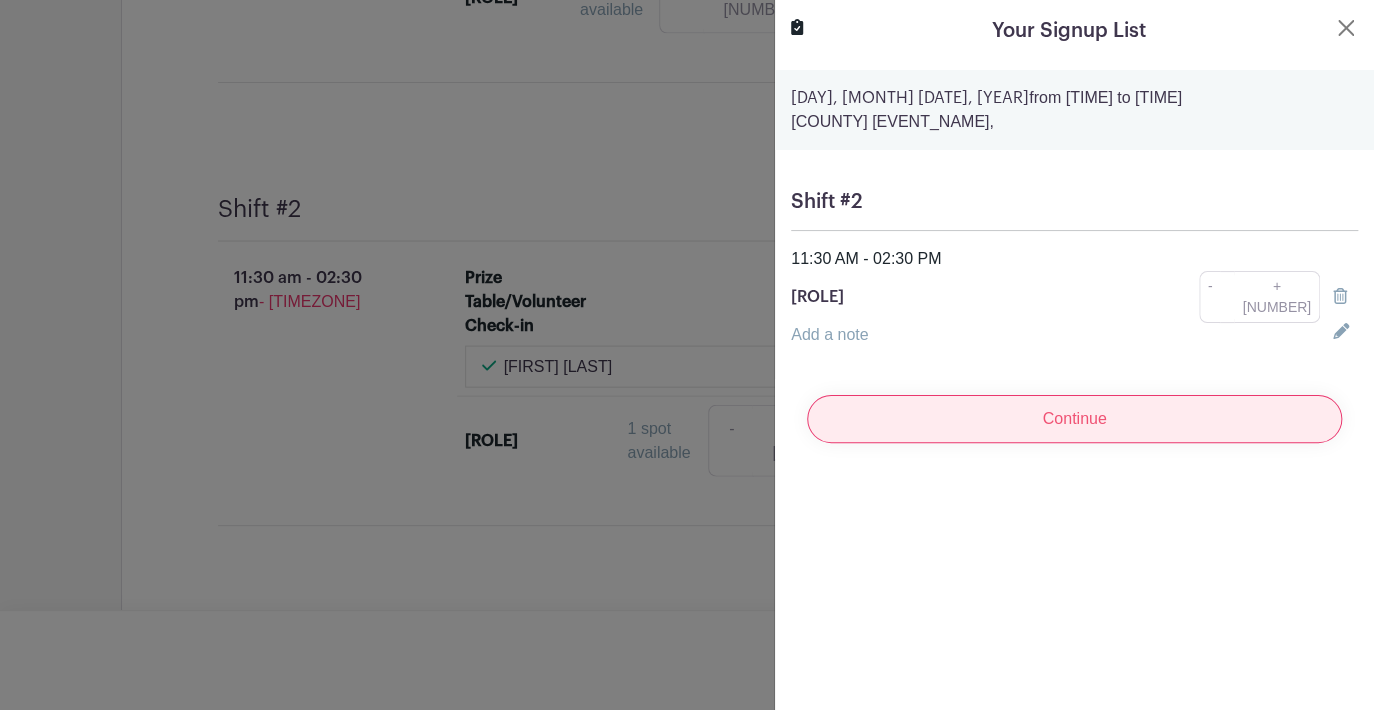 click on "Continue" at bounding box center [1074, 419] 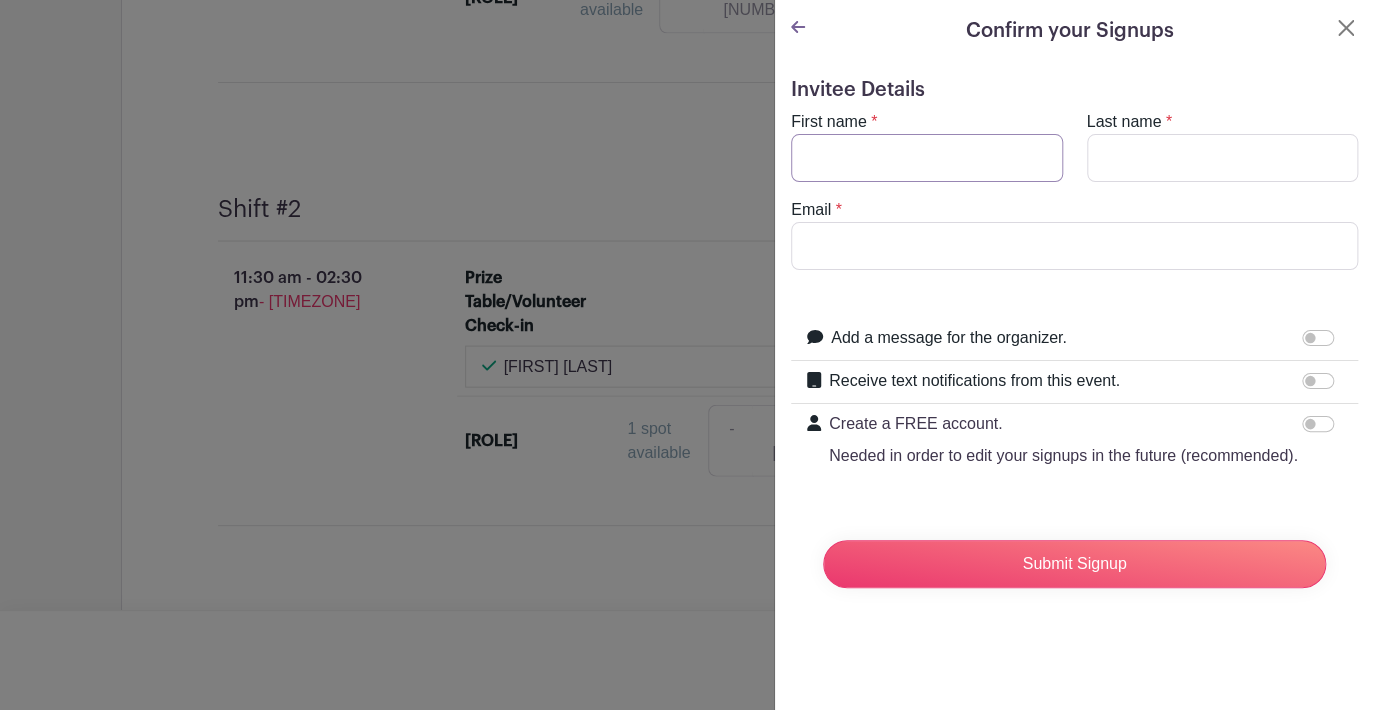 click on "First name" at bounding box center [927, 158] 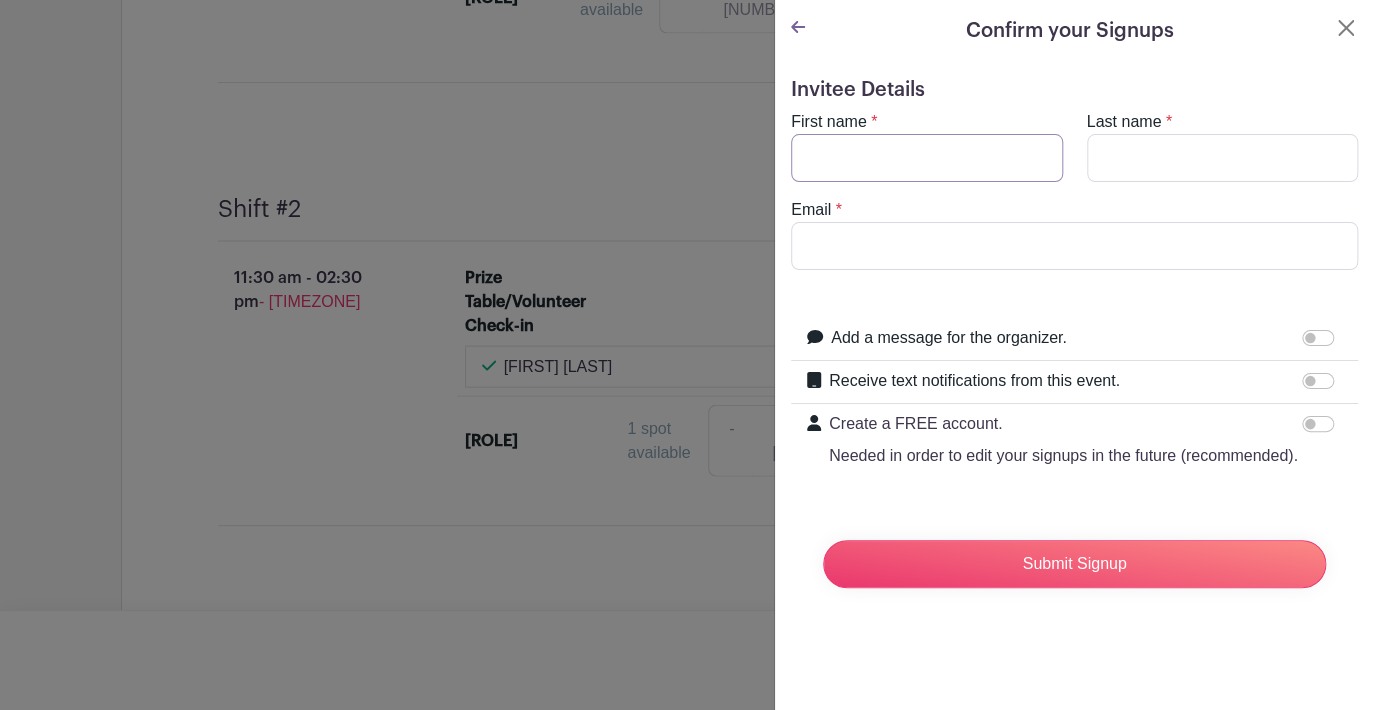 type on "[FIRST]" 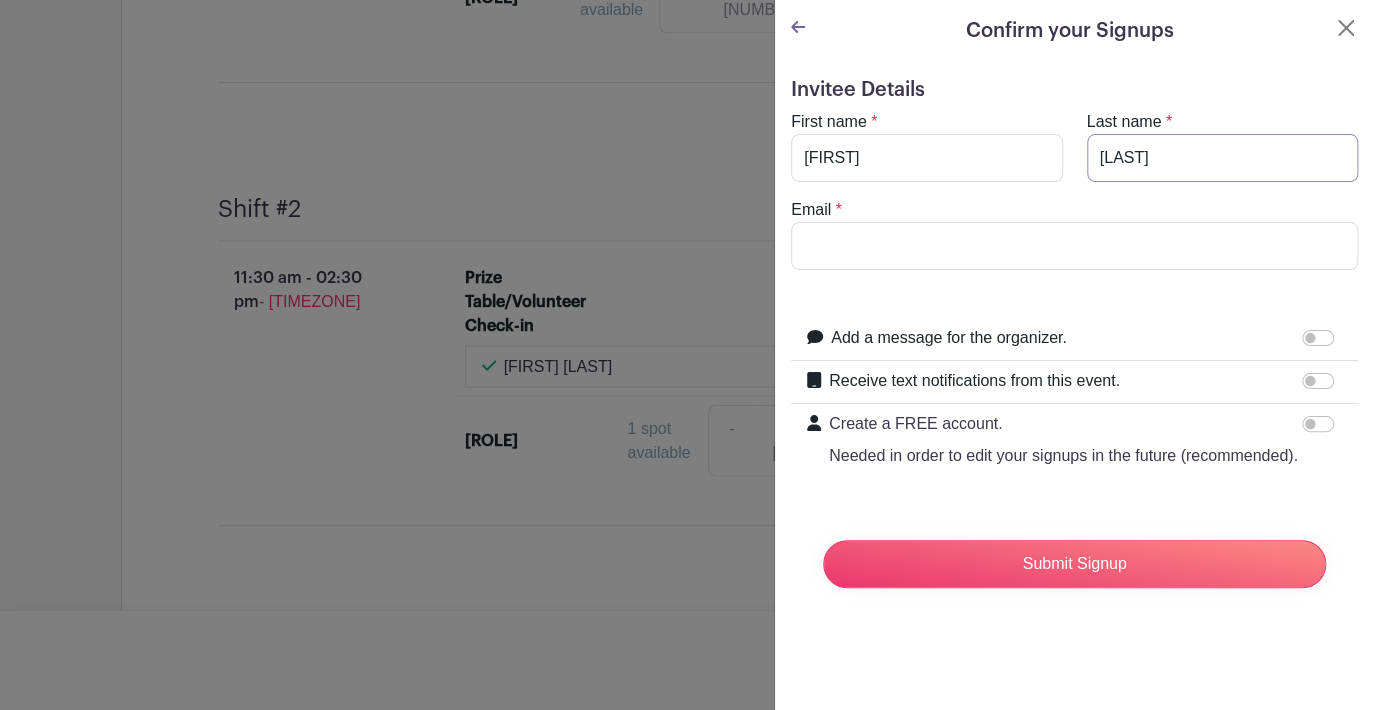 type on "[EMAIL]" 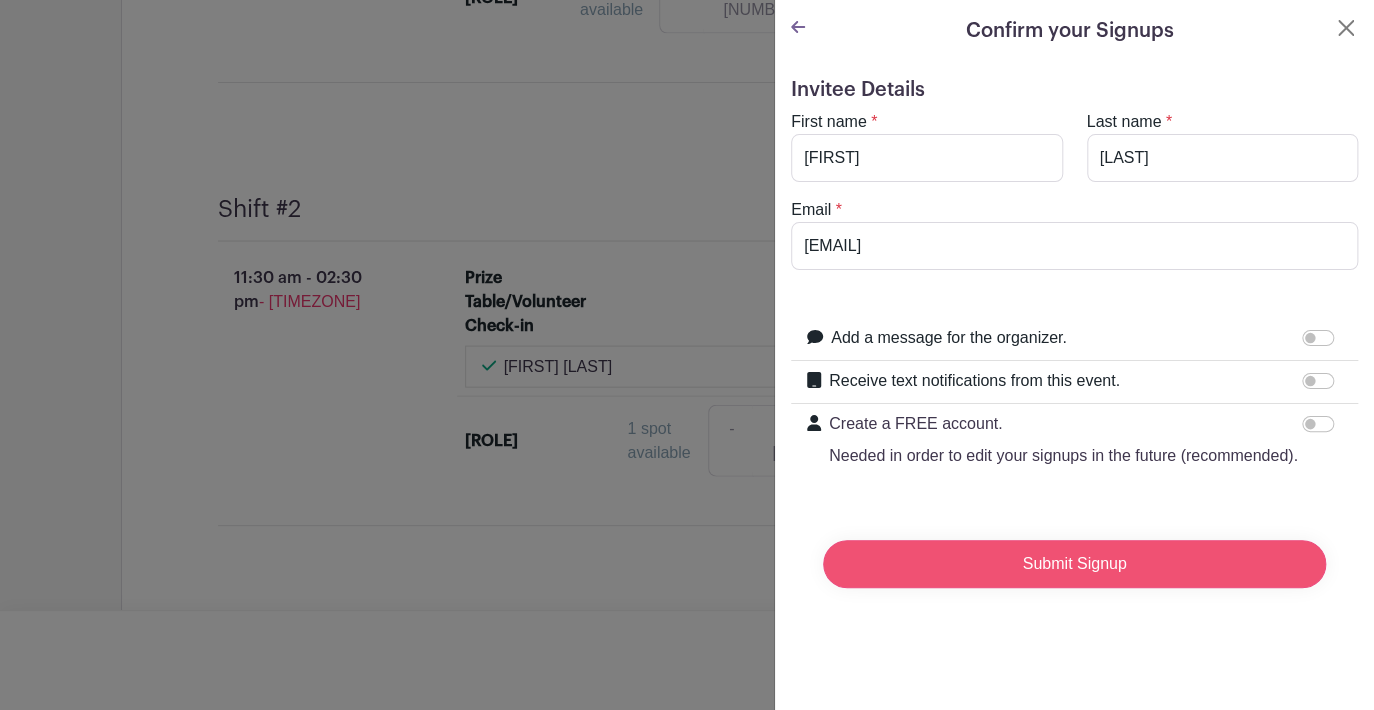 click on "Submit Signup" at bounding box center [1074, 564] 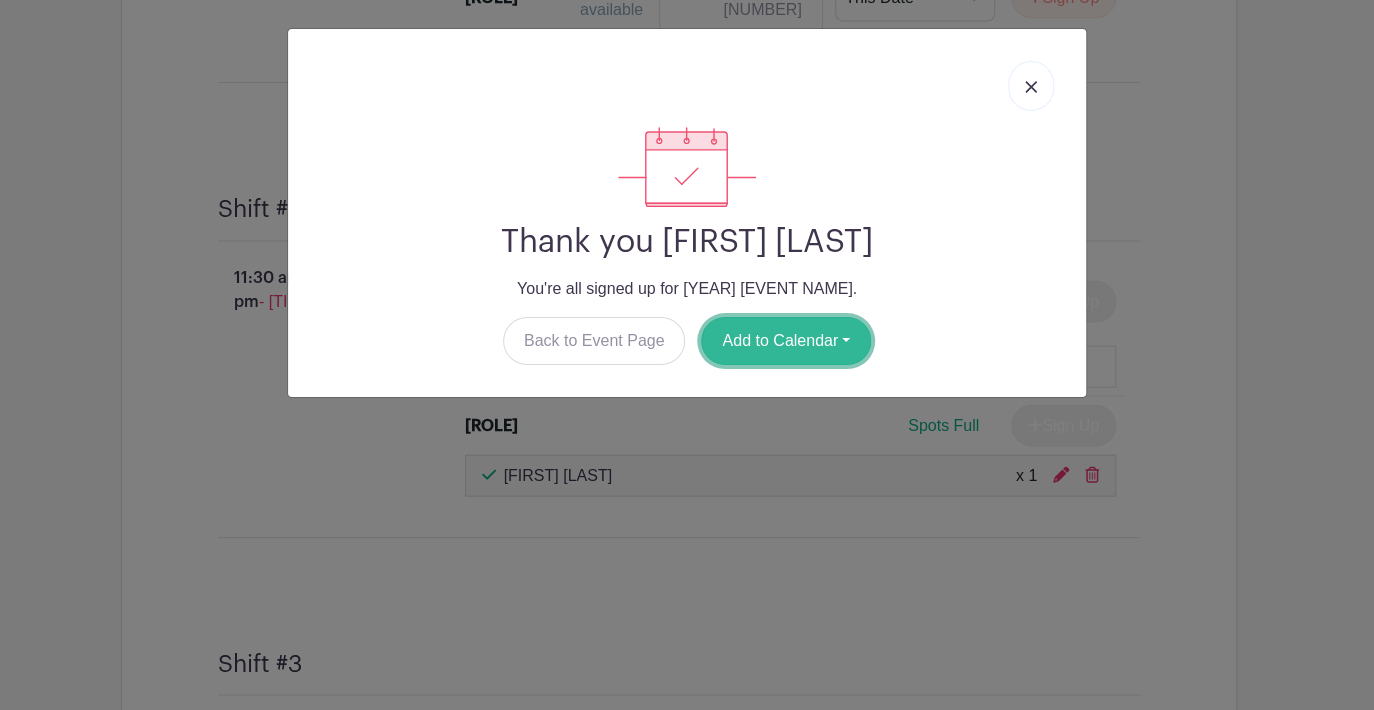 click on "Add to Calendar" at bounding box center (786, 341) 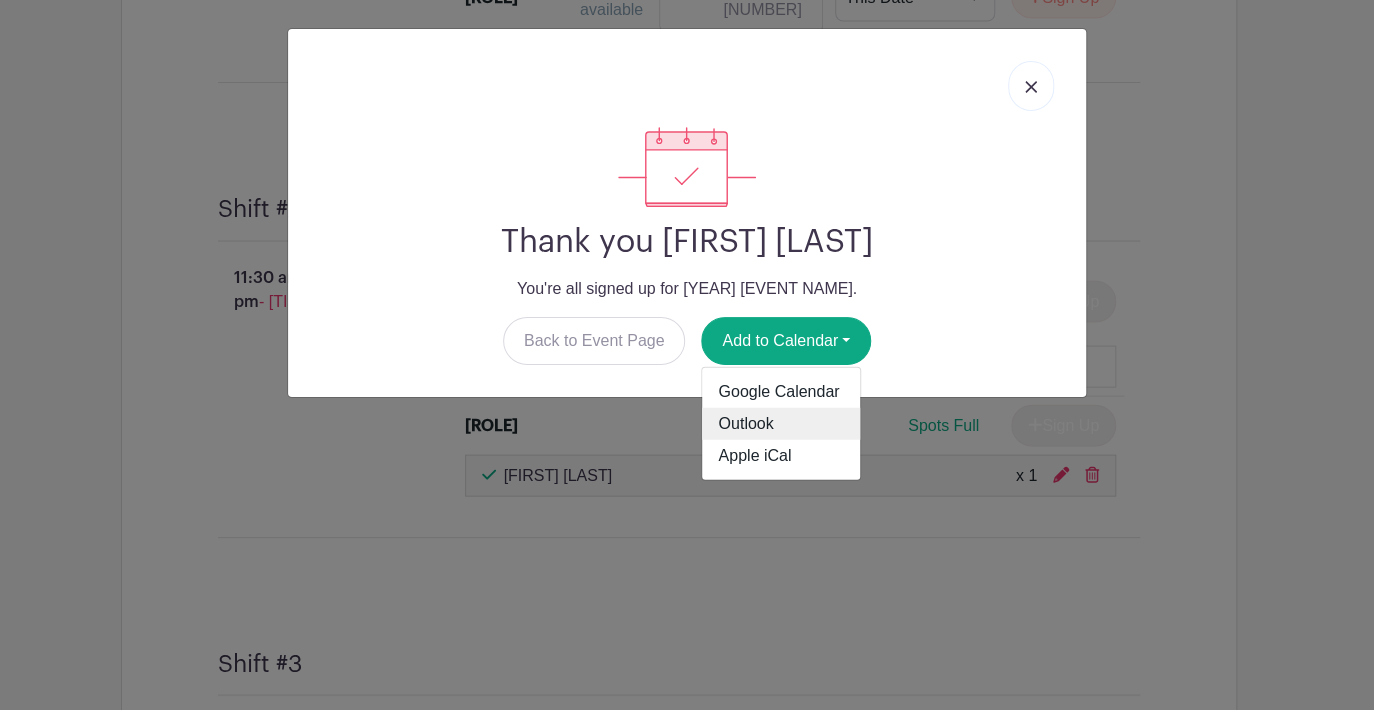 click on "Outlook" at bounding box center [781, 424] 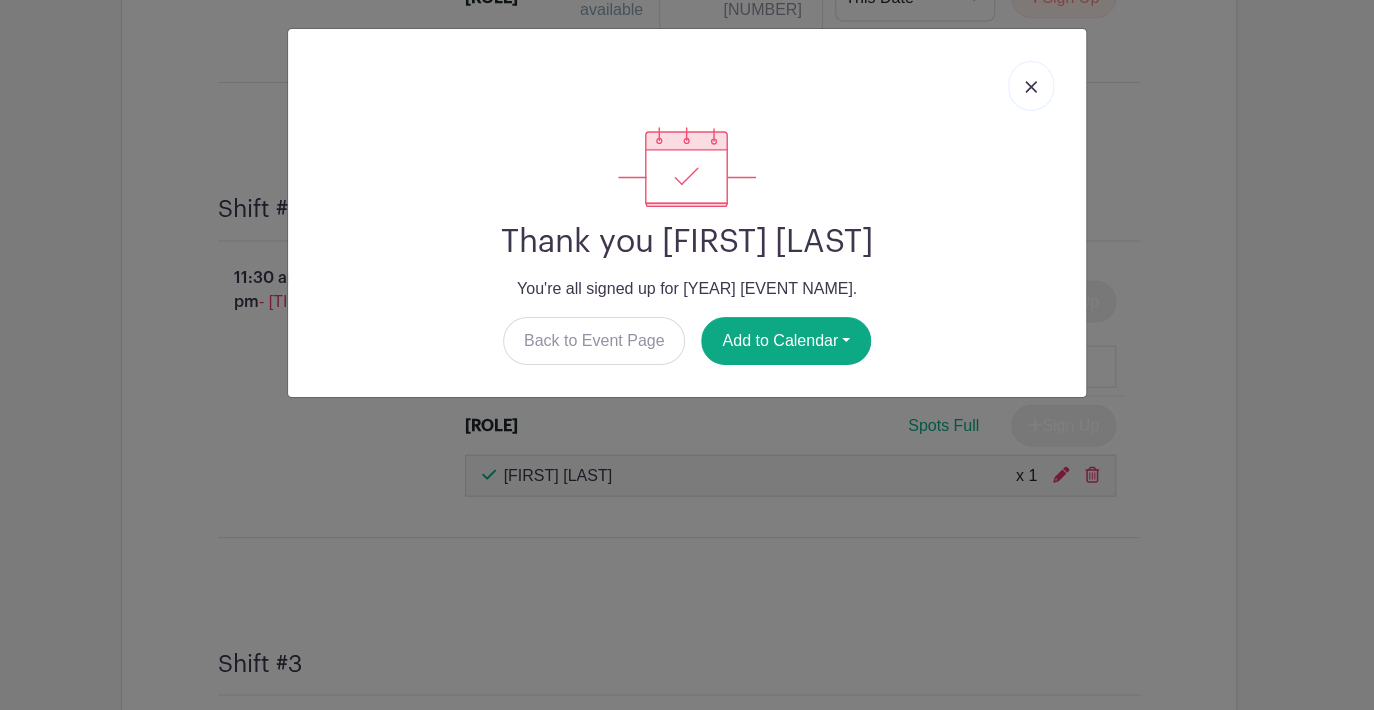 click on "Thank you [FIRST] [LAST]
You're all signed up for [YEAR] [EVENT NAME].
Back to Event Page
Add to Calendar
Google Calendar
Outlook
Apple iCal" at bounding box center [687, 355] 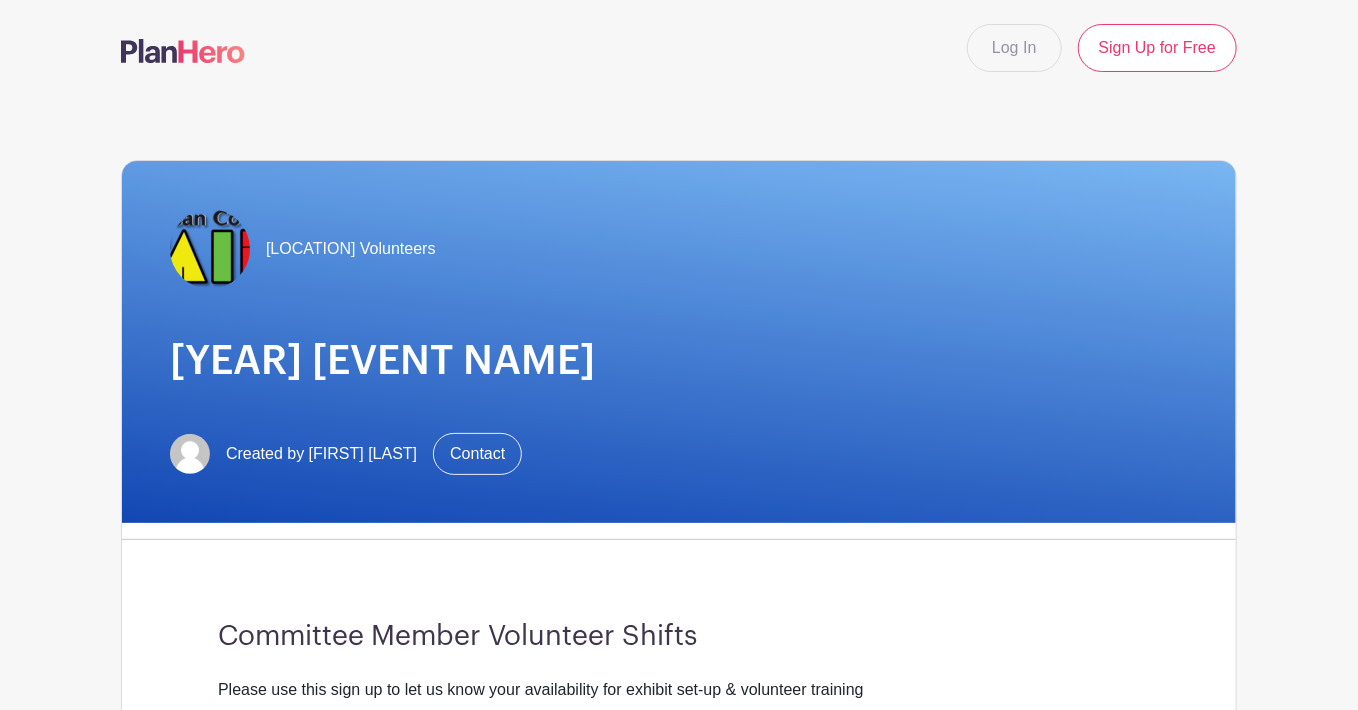 scroll, scrollTop: 300, scrollLeft: 0, axis: vertical 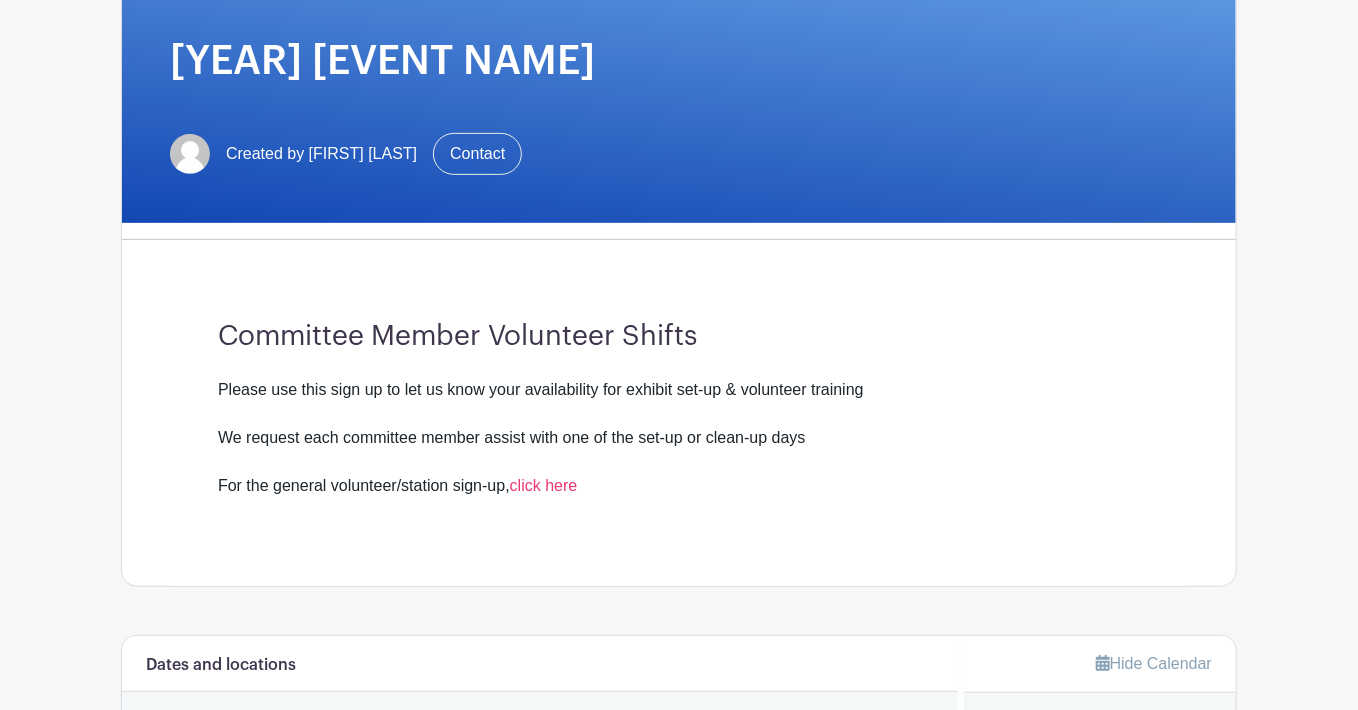 click on "We request each committee member assist with one of the set-up or clean-up days" at bounding box center [679, 450] 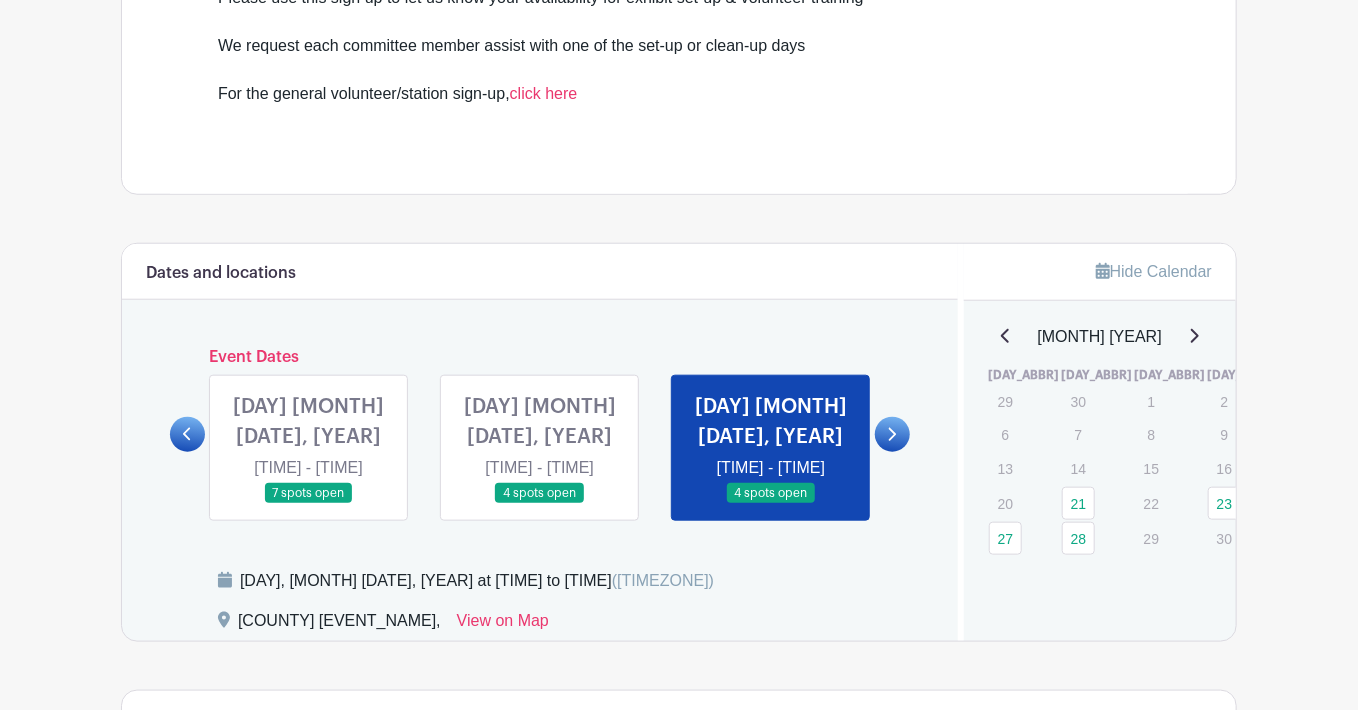 scroll, scrollTop: 700, scrollLeft: 0, axis: vertical 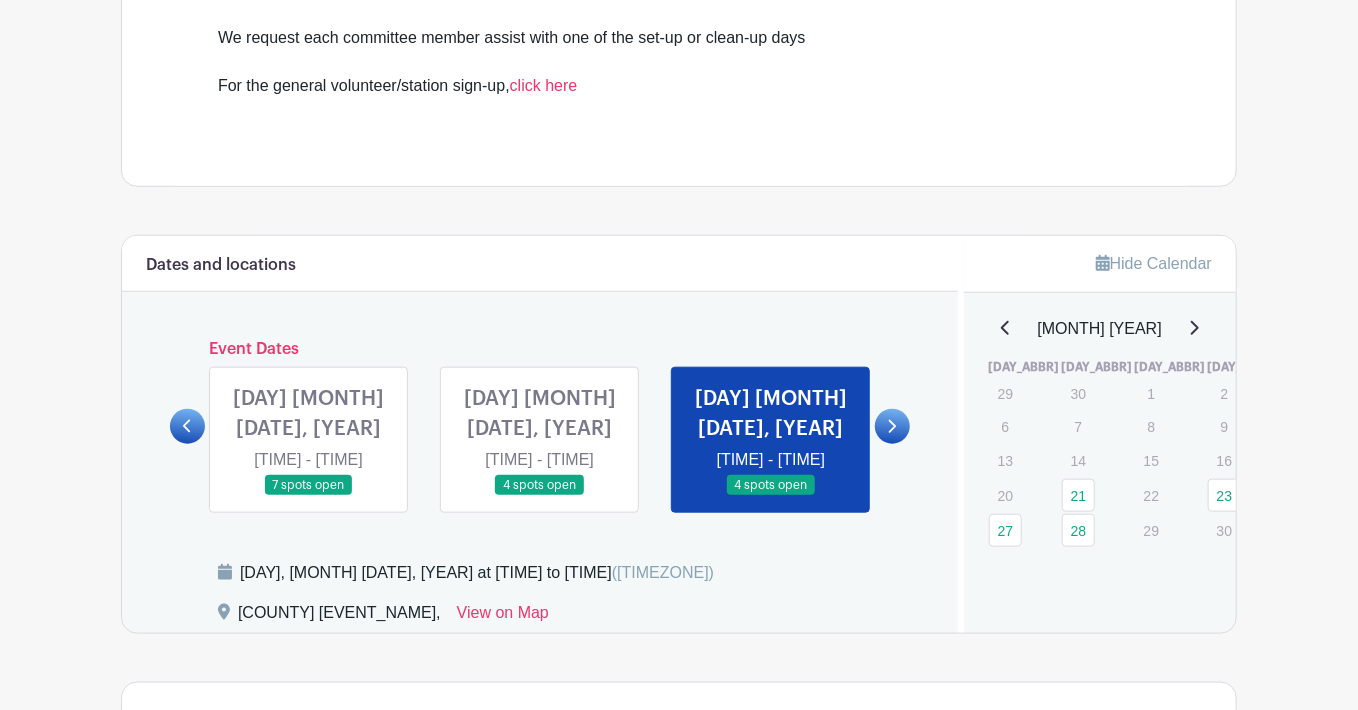 click on "Please use this sign up to let us know your availability for exhibit set-up & volunteer training
We request each committee member assist with one of the set-up or clean-up days
For the general volunteer/station sign-up,  click here" at bounding box center (679, 21) 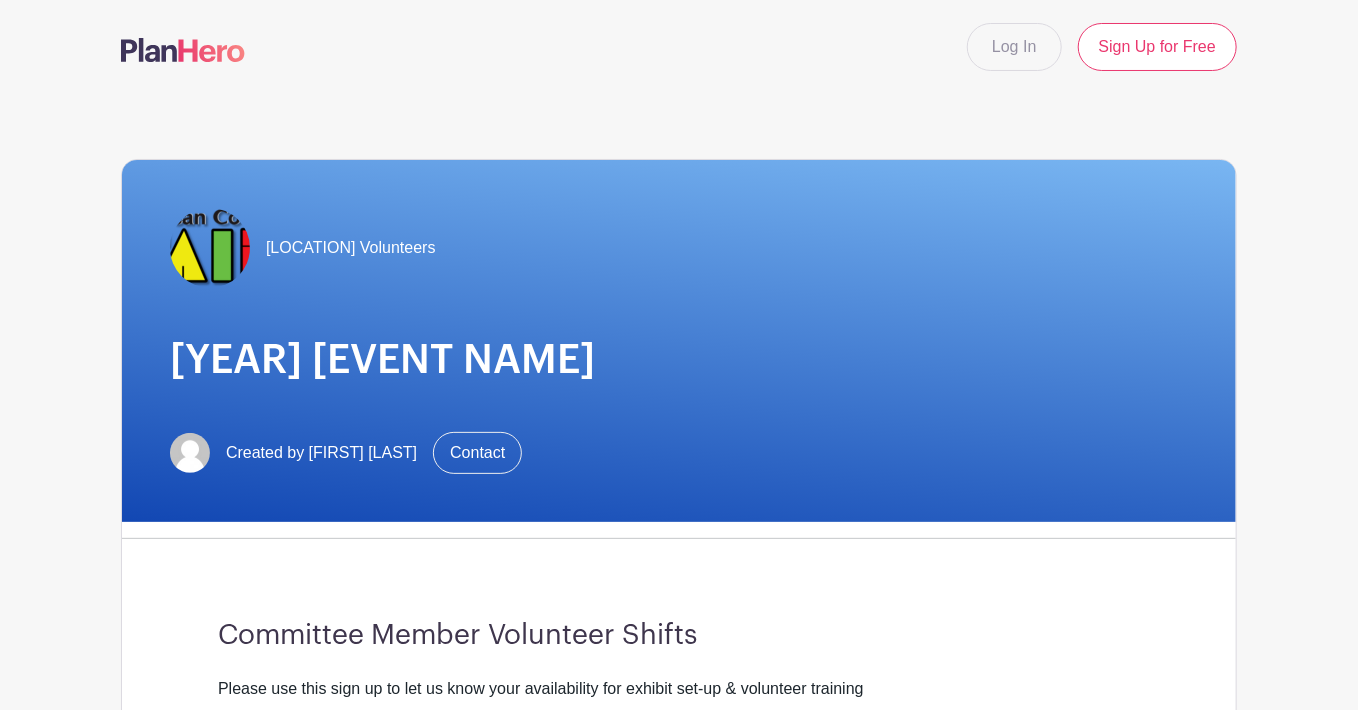 scroll, scrollTop: 0, scrollLeft: 0, axis: both 